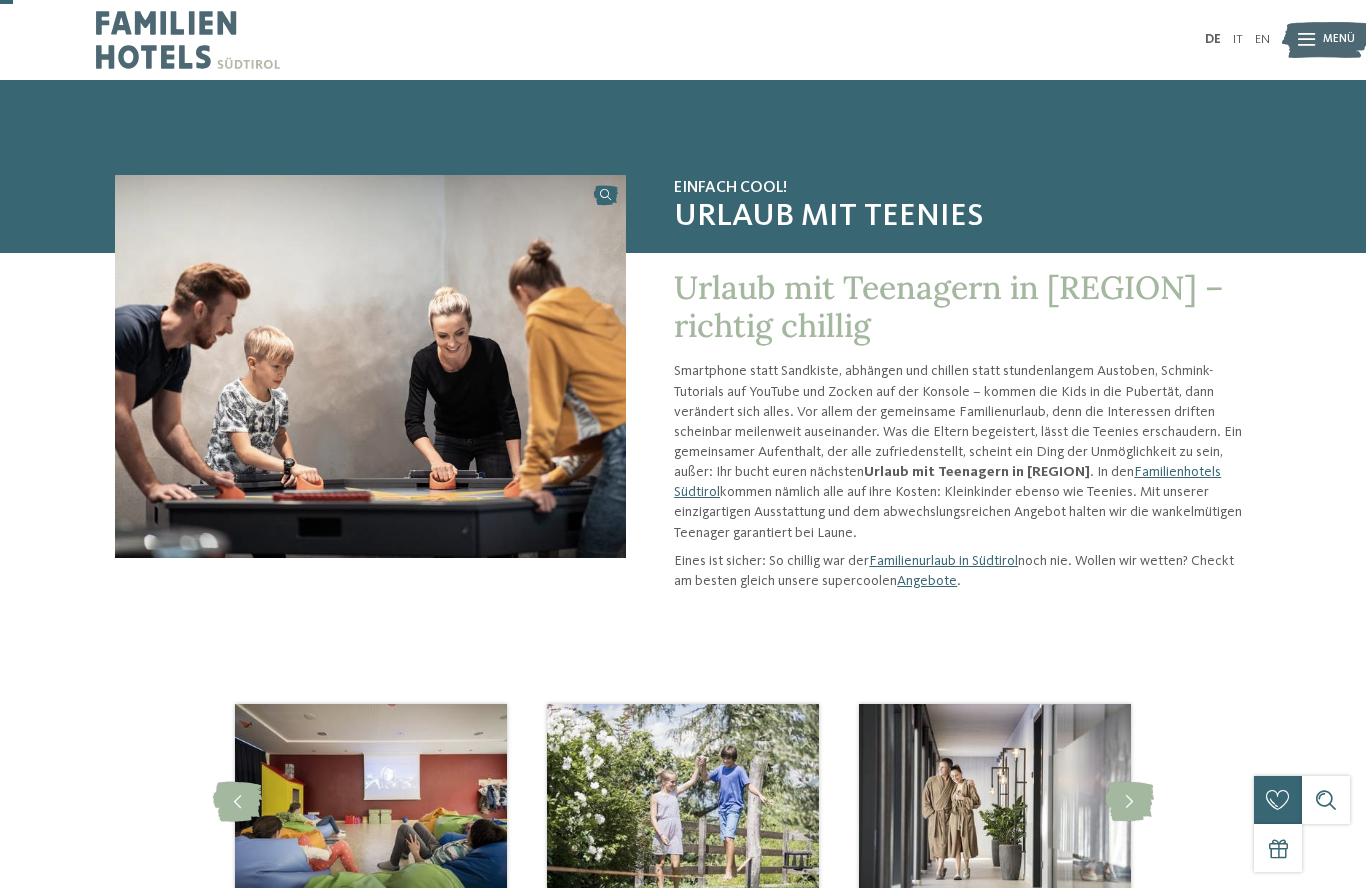 scroll, scrollTop: 23, scrollLeft: 0, axis: vertical 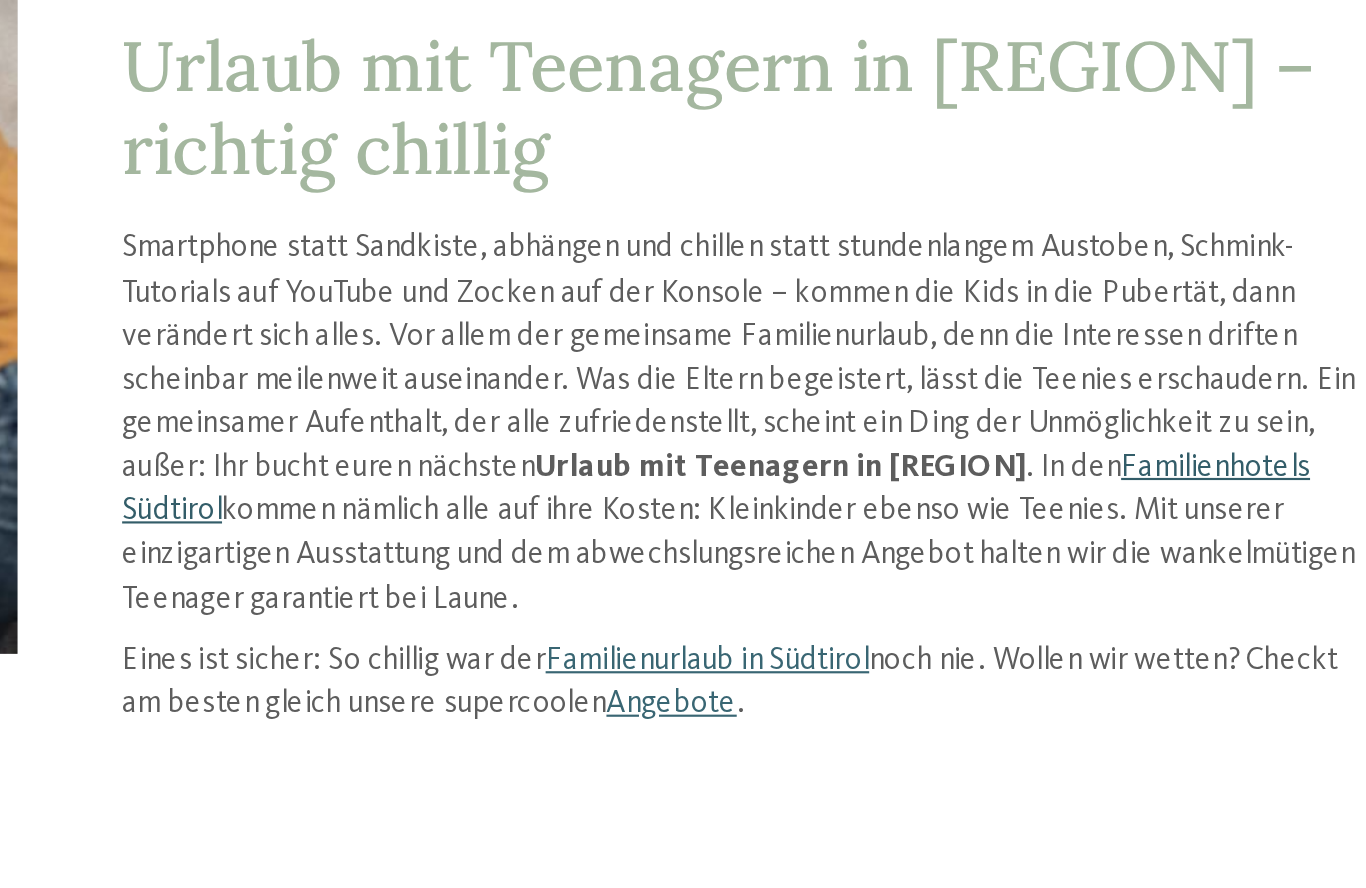 click on "Familienhotels Südtirol" at bounding box center [947, 482] 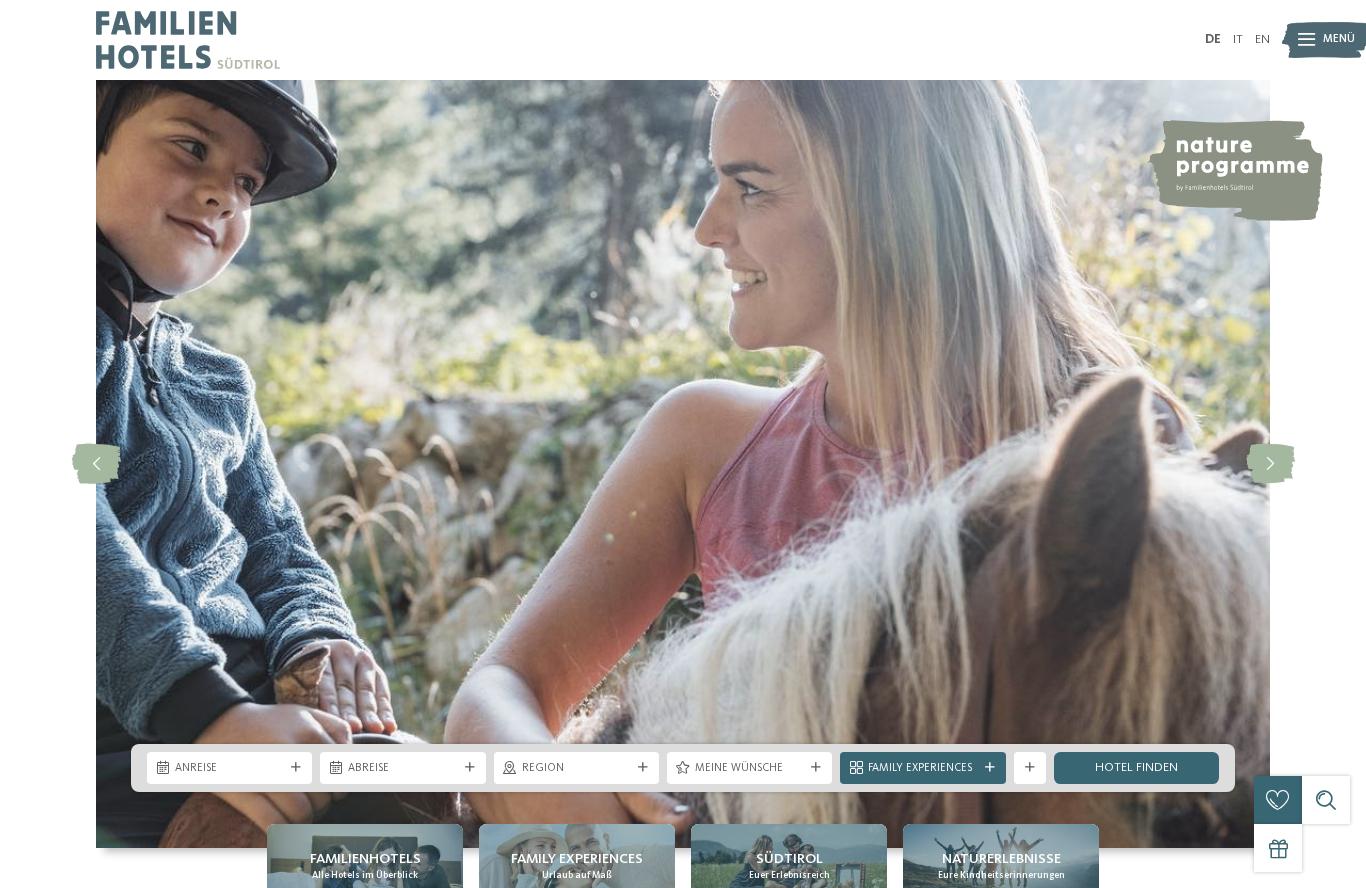 scroll, scrollTop: 0, scrollLeft: 0, axis: both 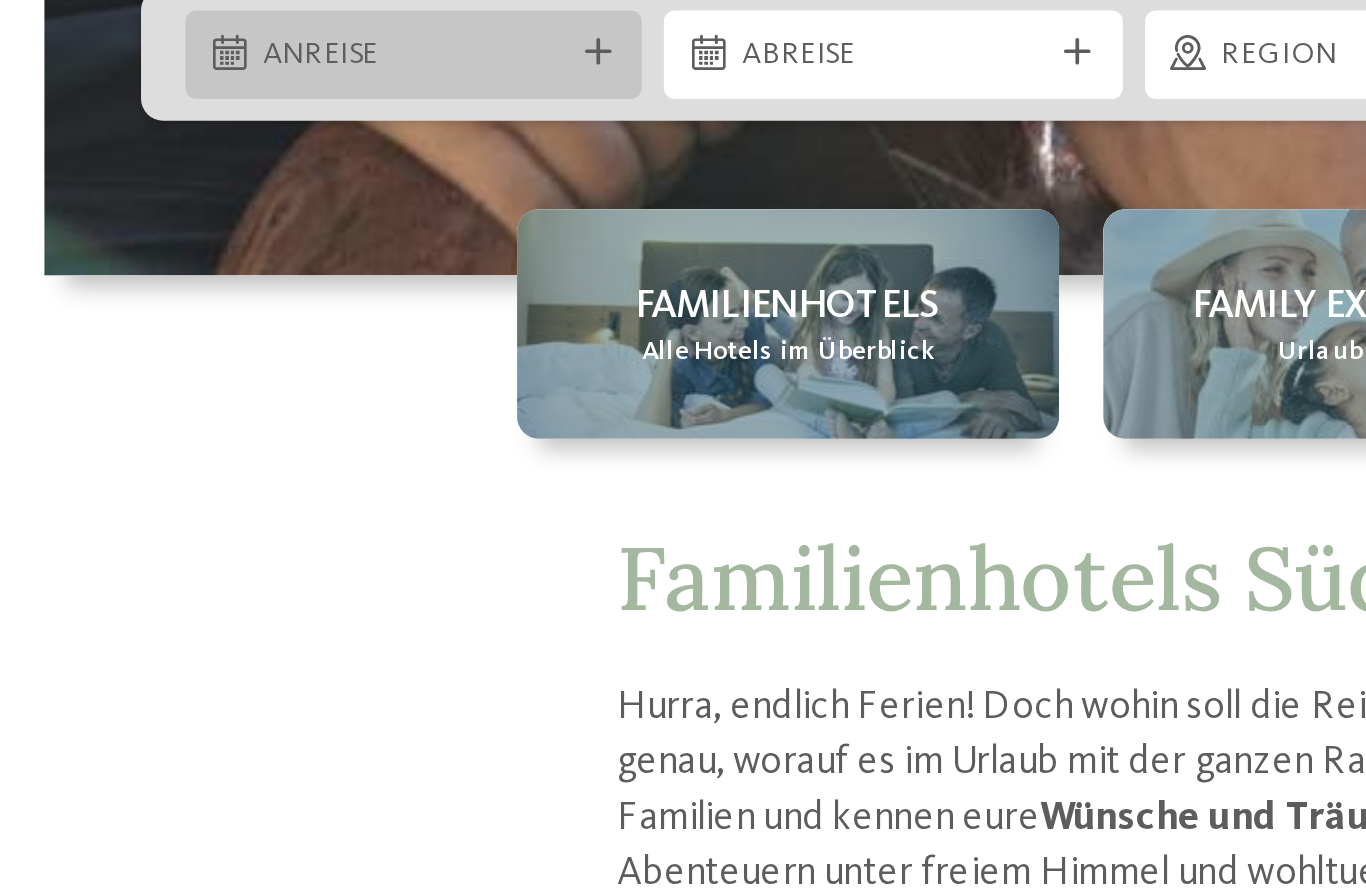 click on "Anreise" at bounding box center (229, 203) 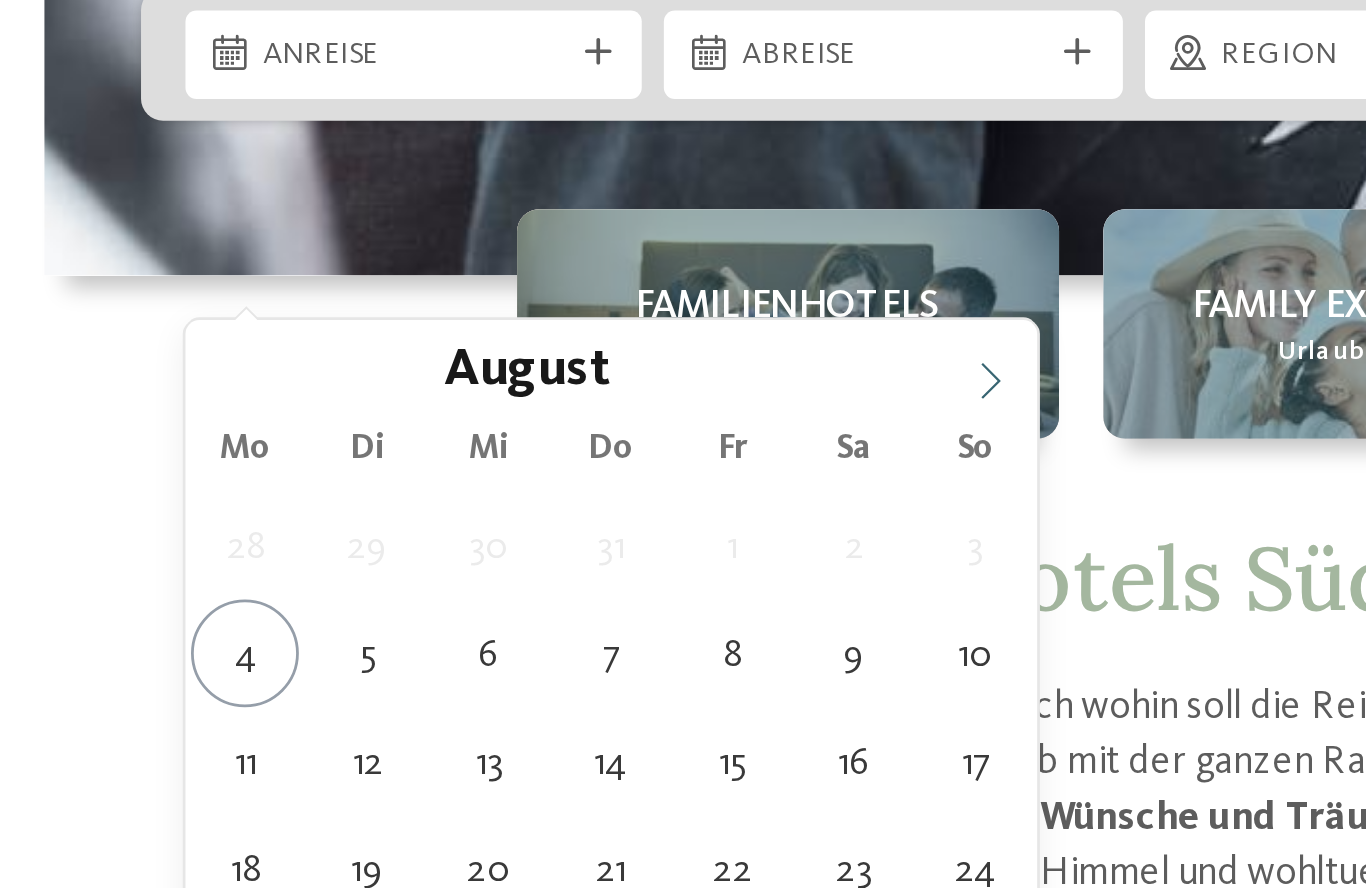click 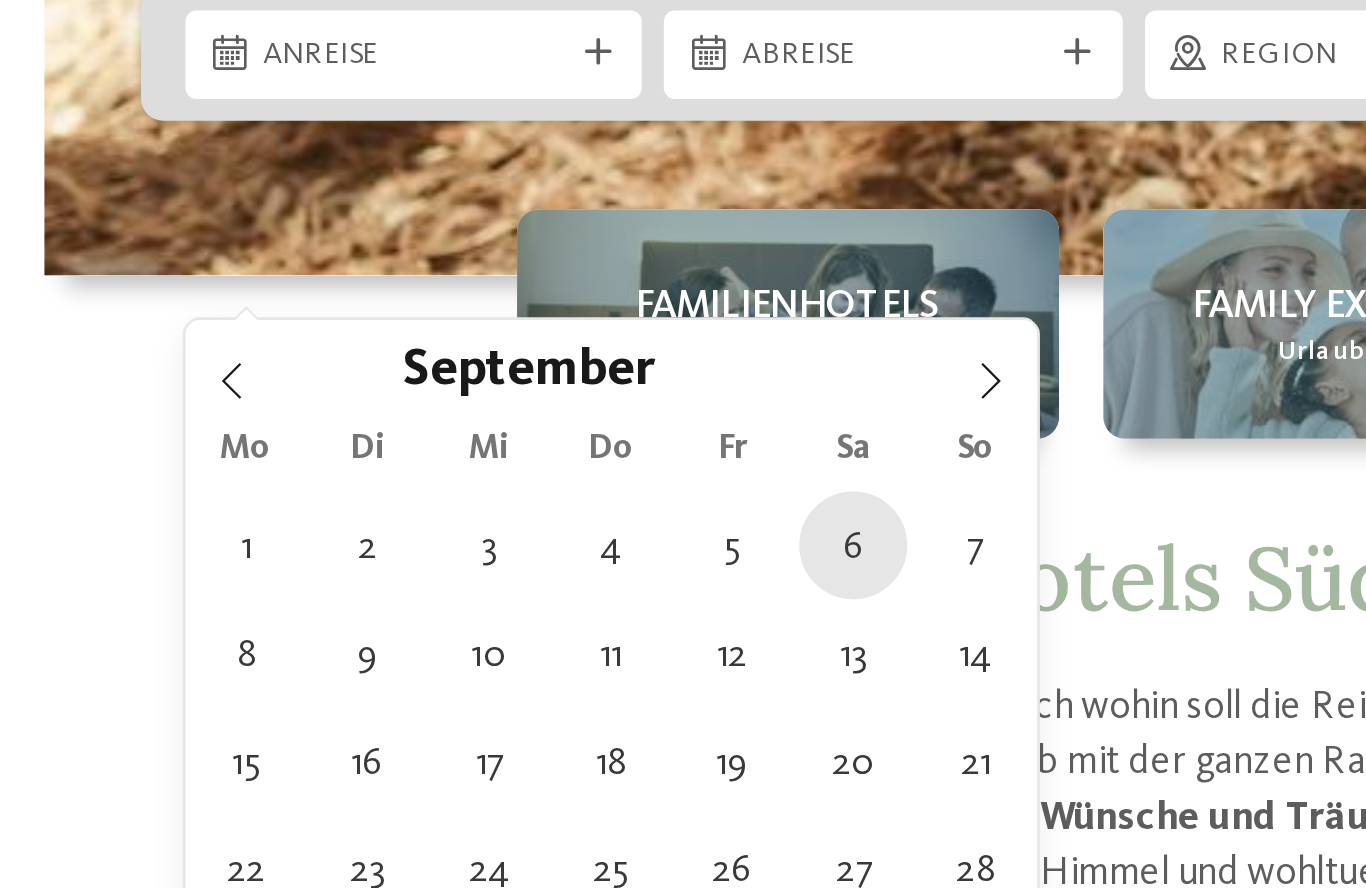 type on "06.09.2025" 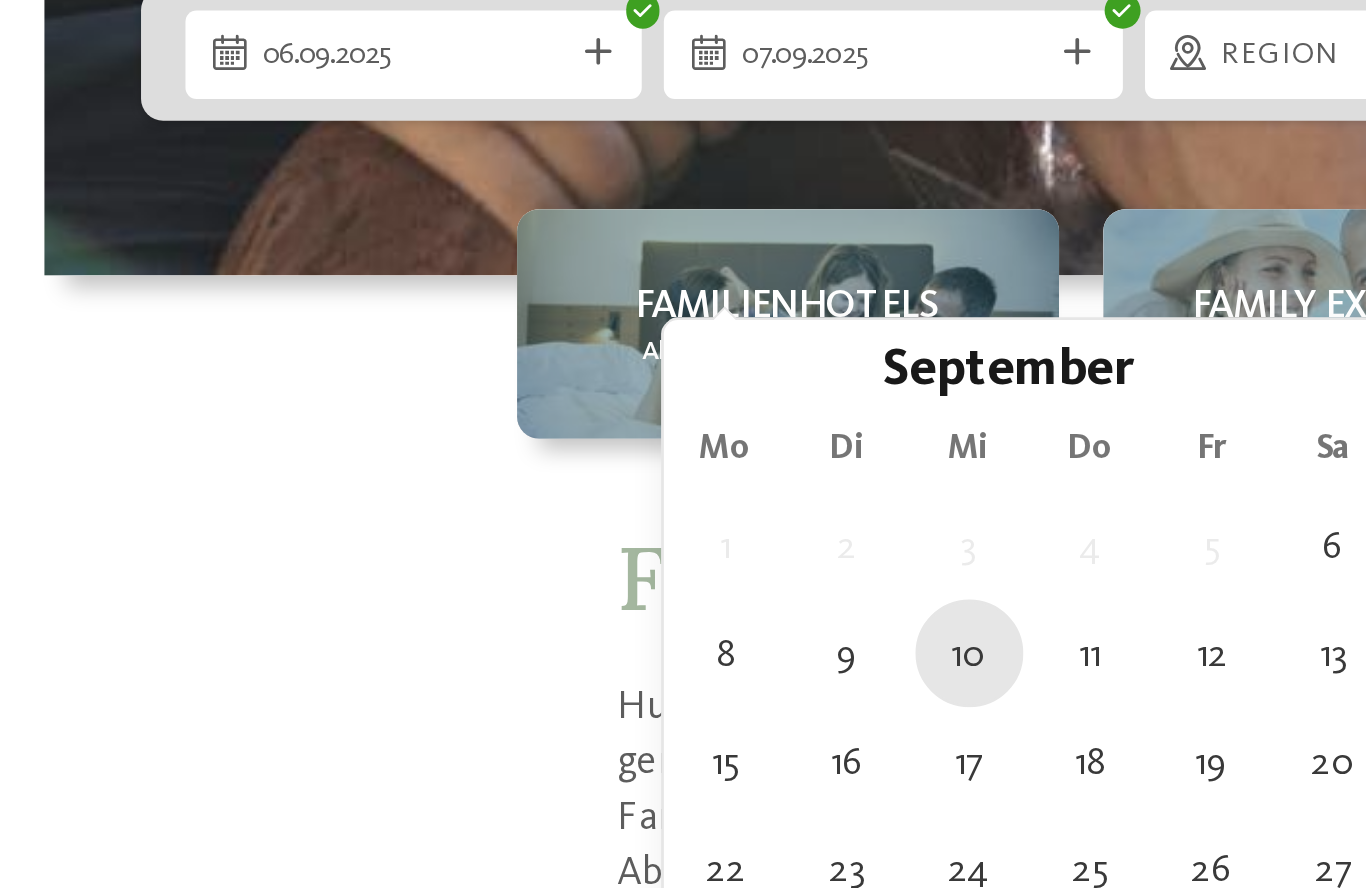 type on "10.09.2025" 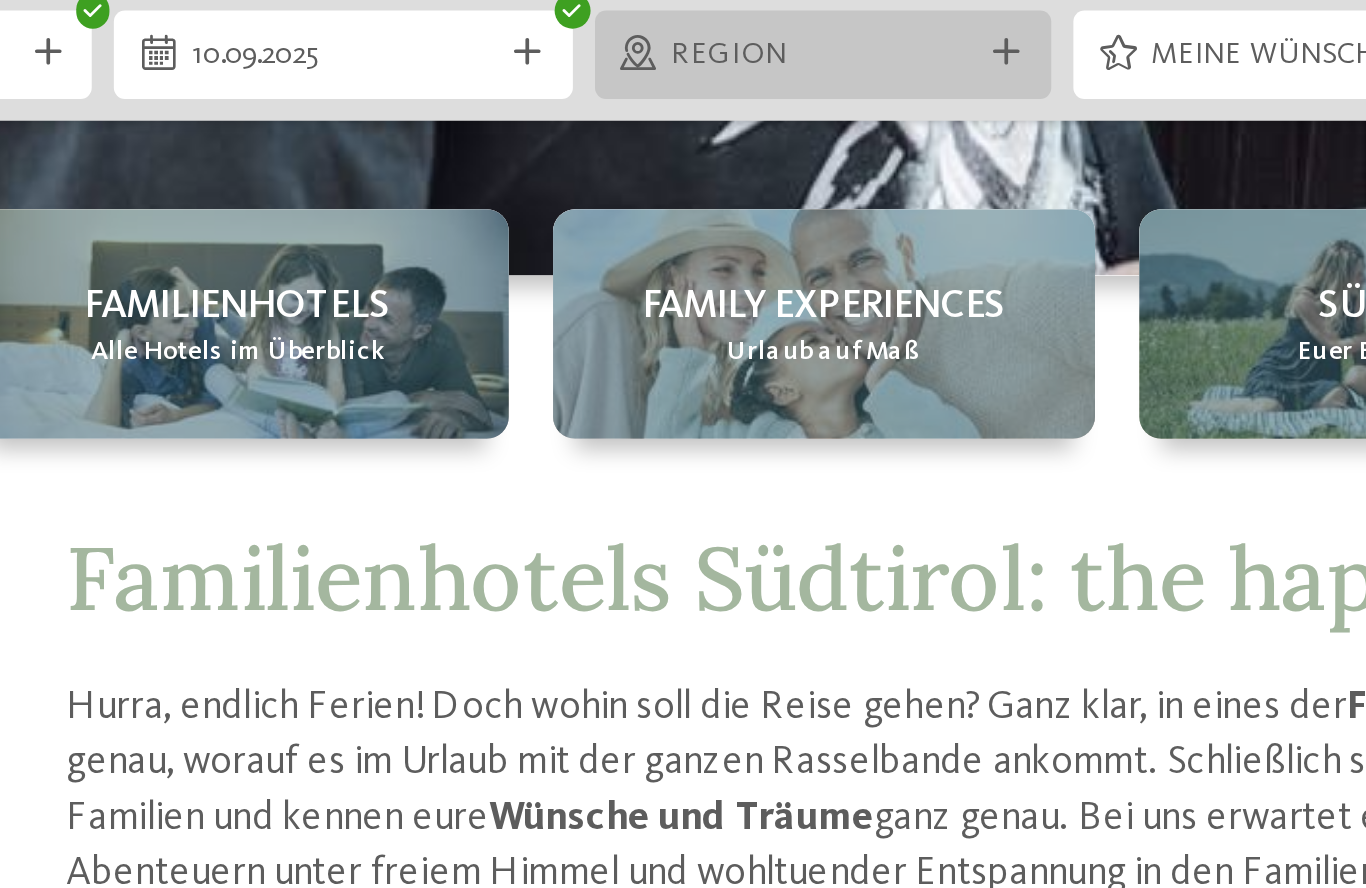 click at bounding box center (643, 202) 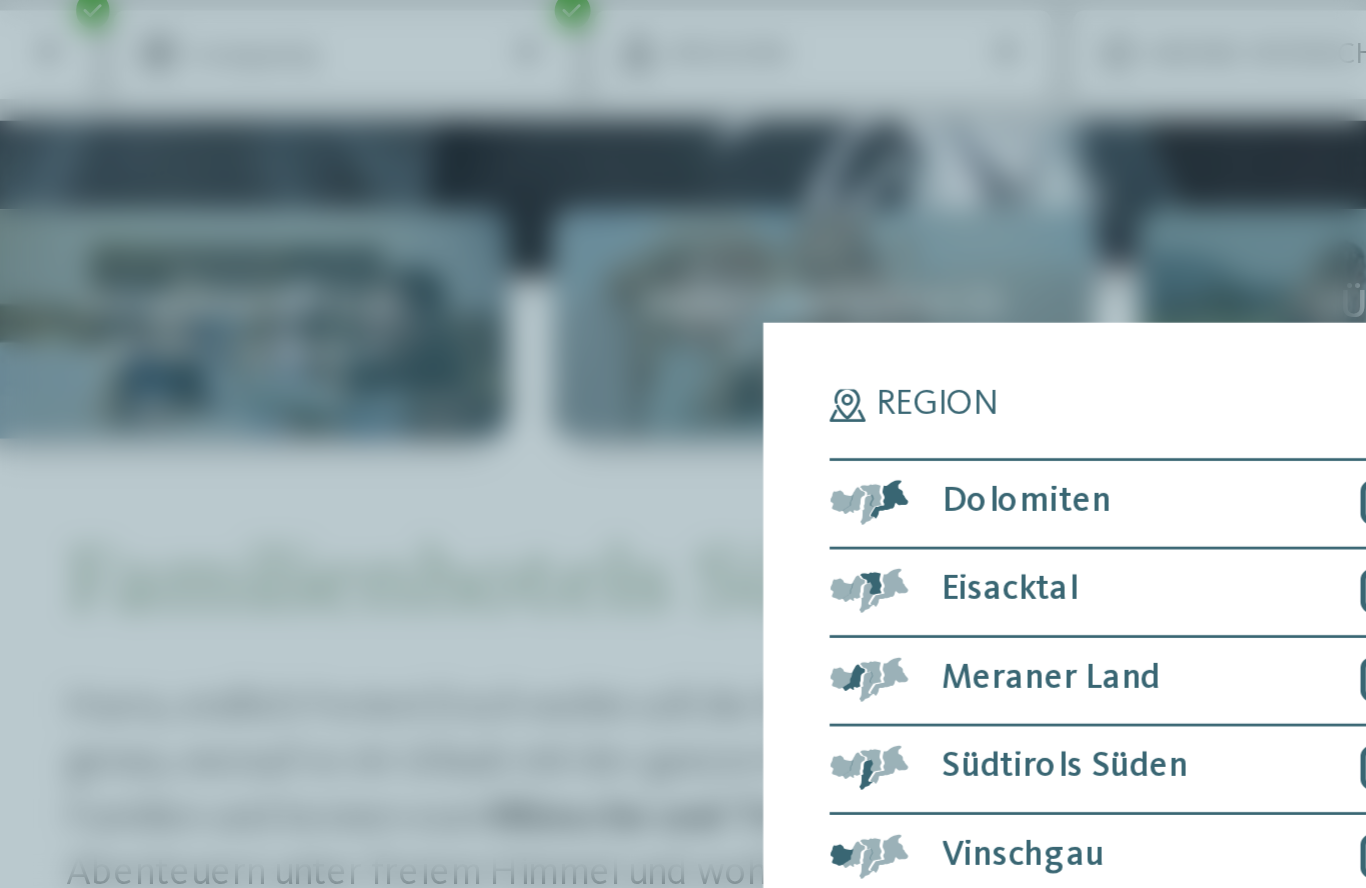 click on "Region
Dolomiten
Eisacktal" at bounding box center [683, 444] 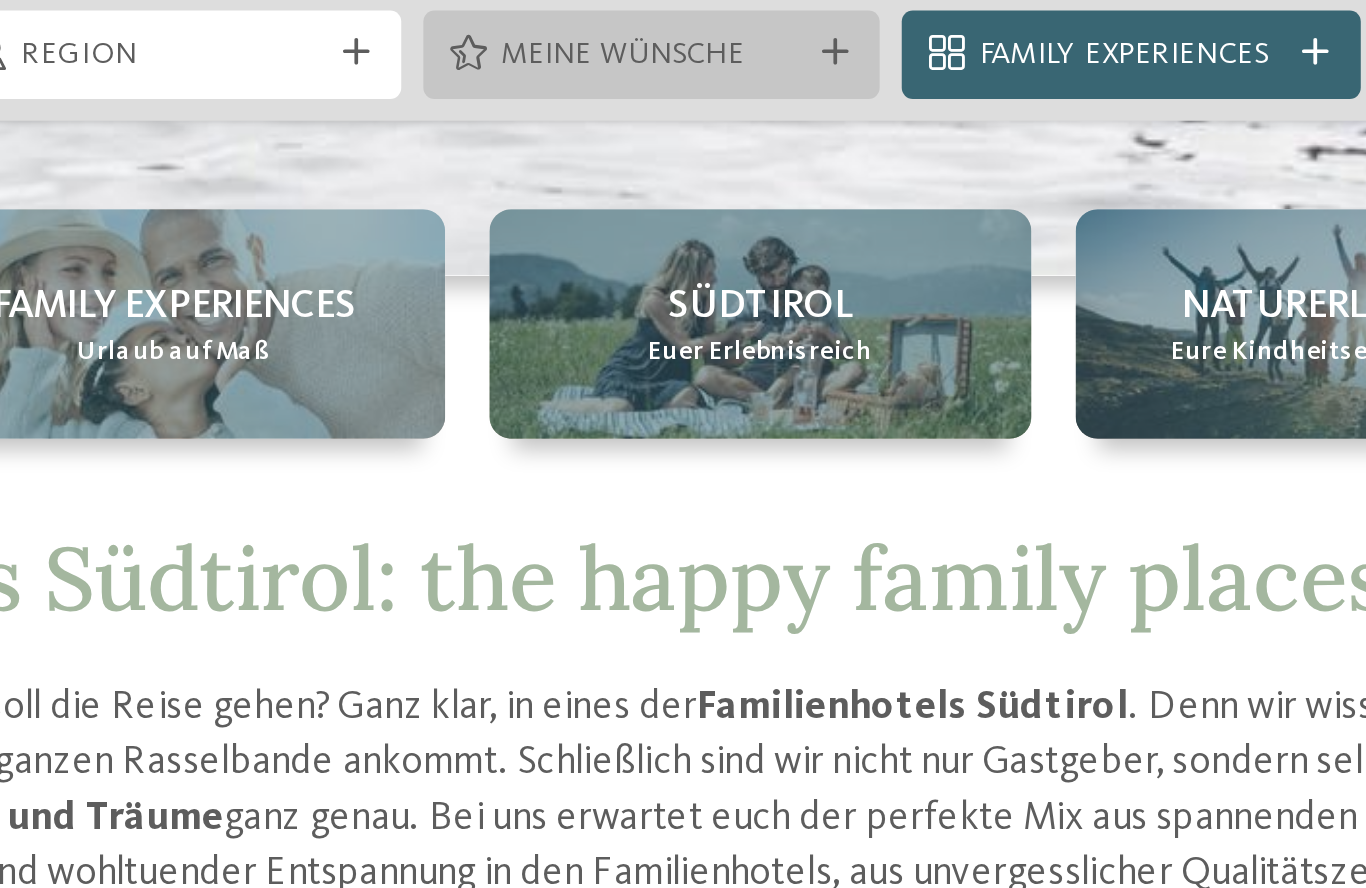 click at bounding box center (816, 202) 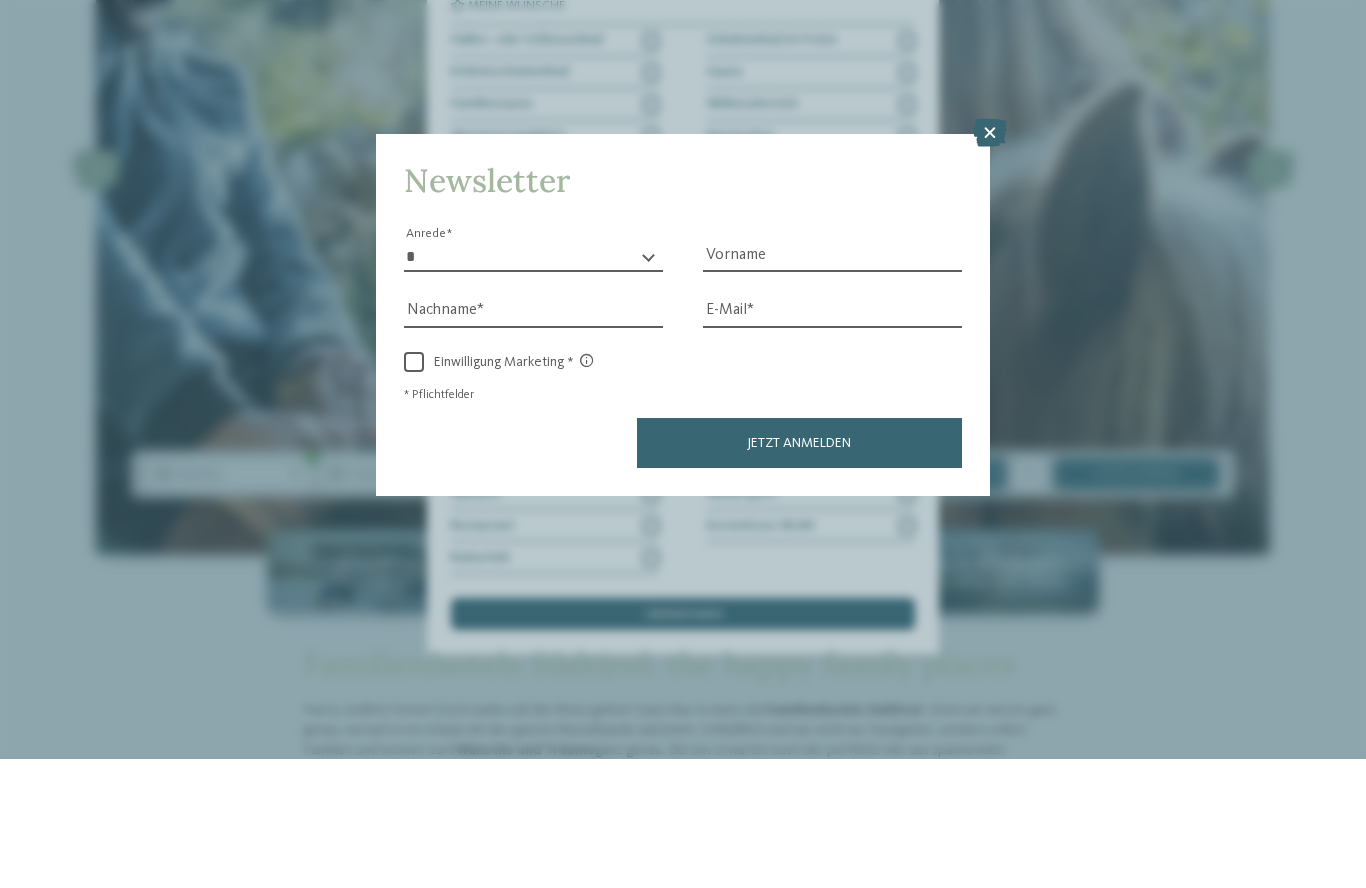 scroll, scrollTop: 294, scrollLeft: 0, axis: vertical 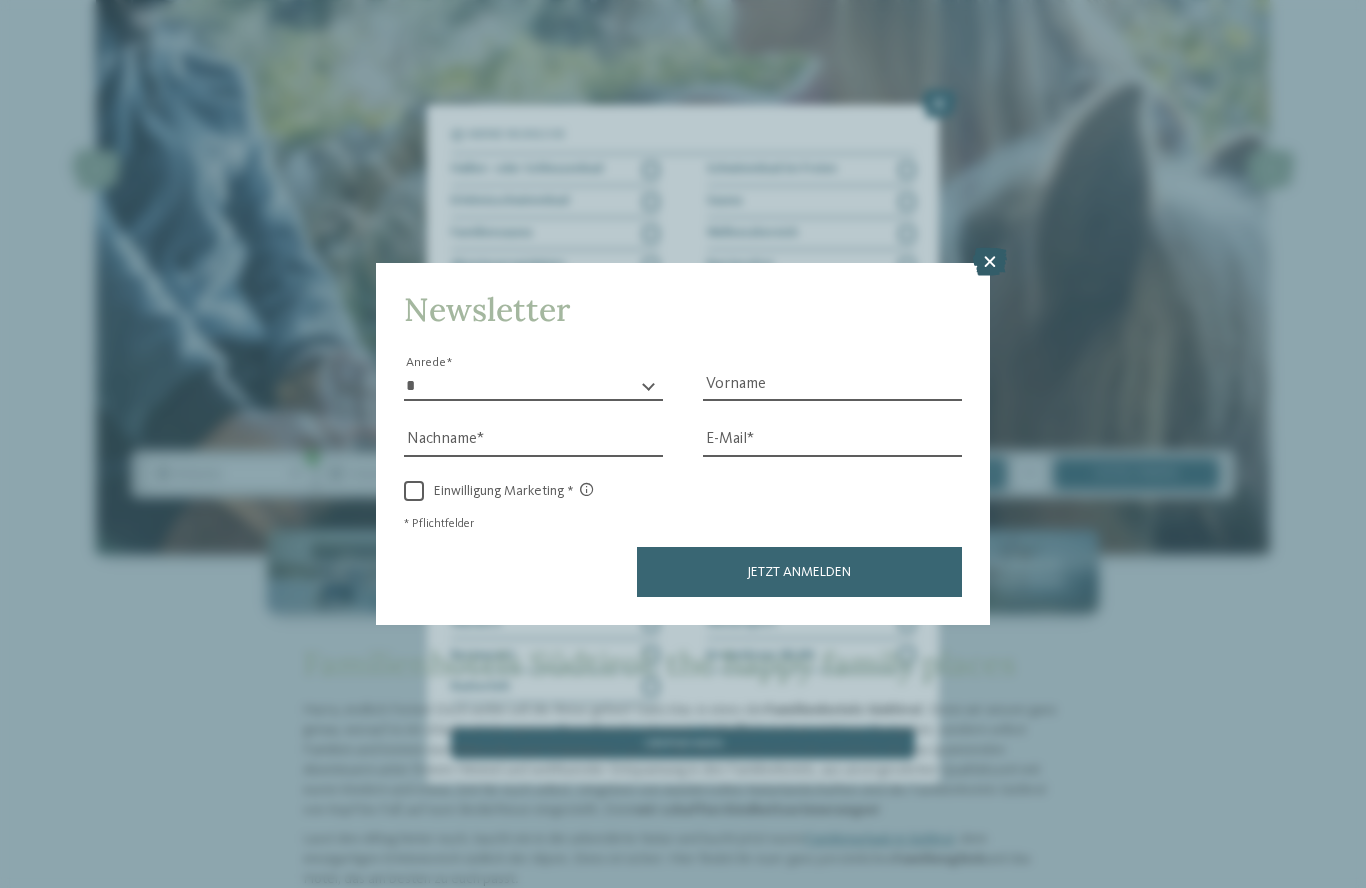 click at bounding box center (990, 262) 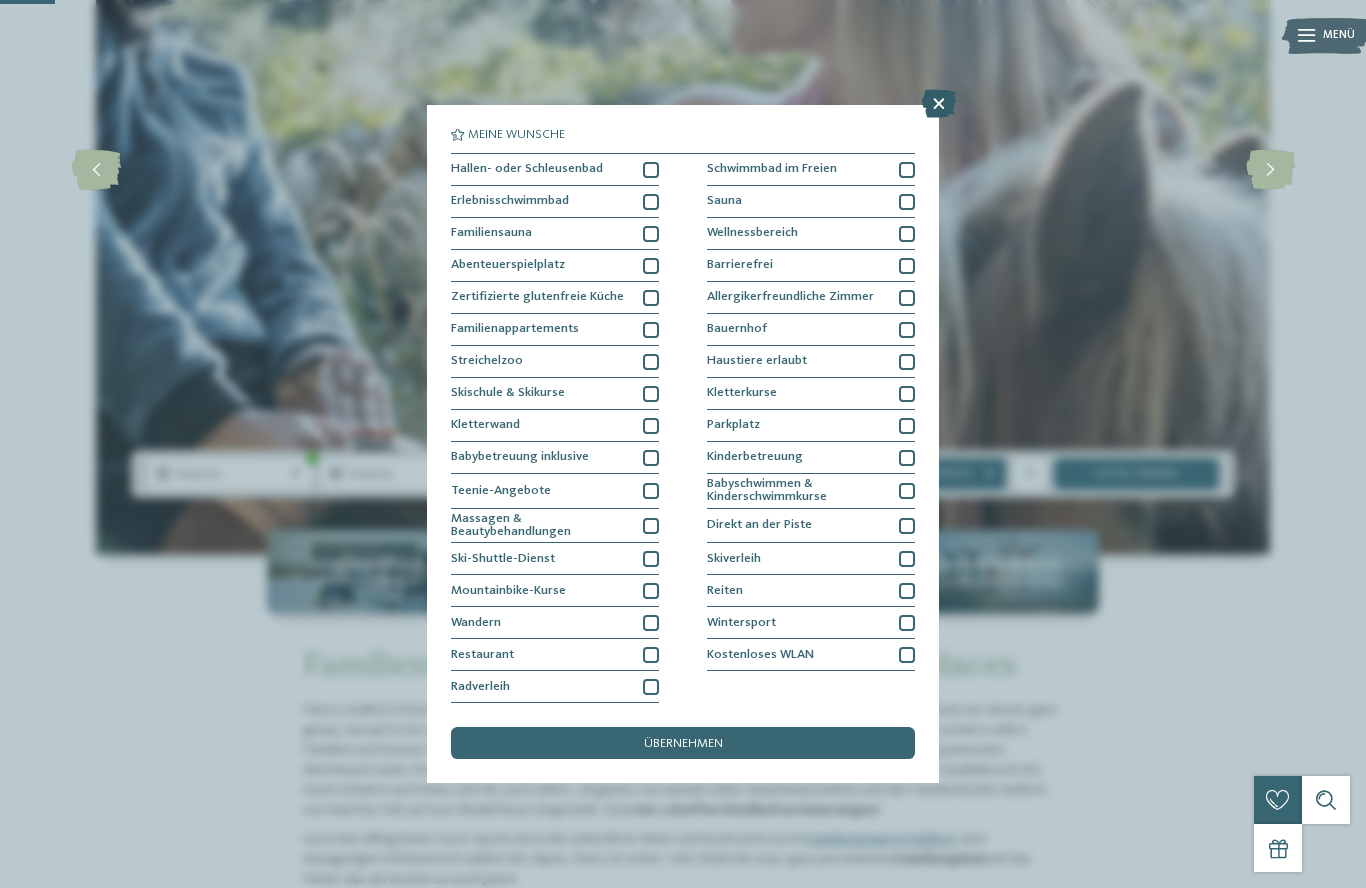 click at bounding box center (939, 103) 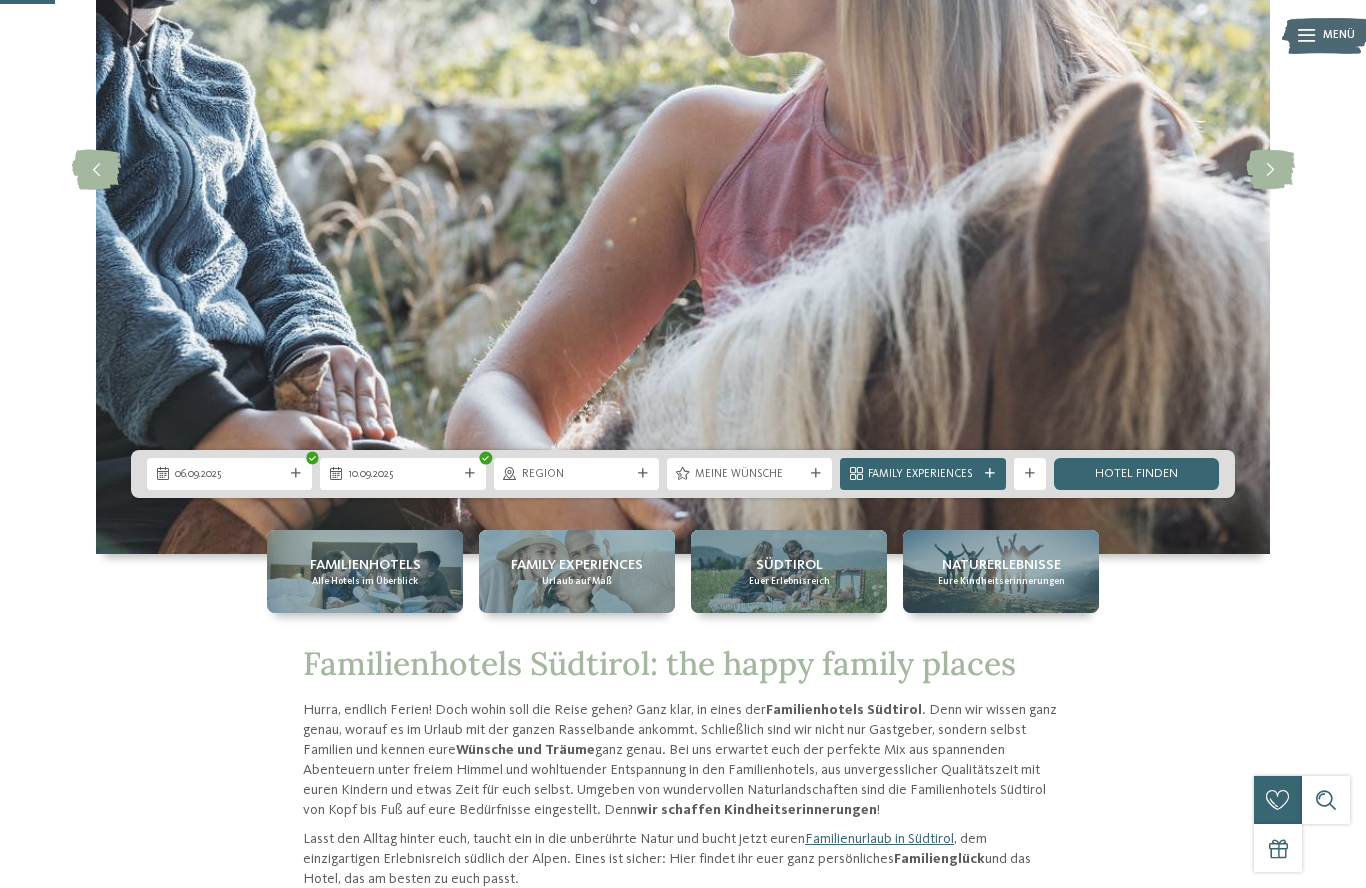 scroll, scrollTop: 331, scrollLeft: 0, axis: vertical 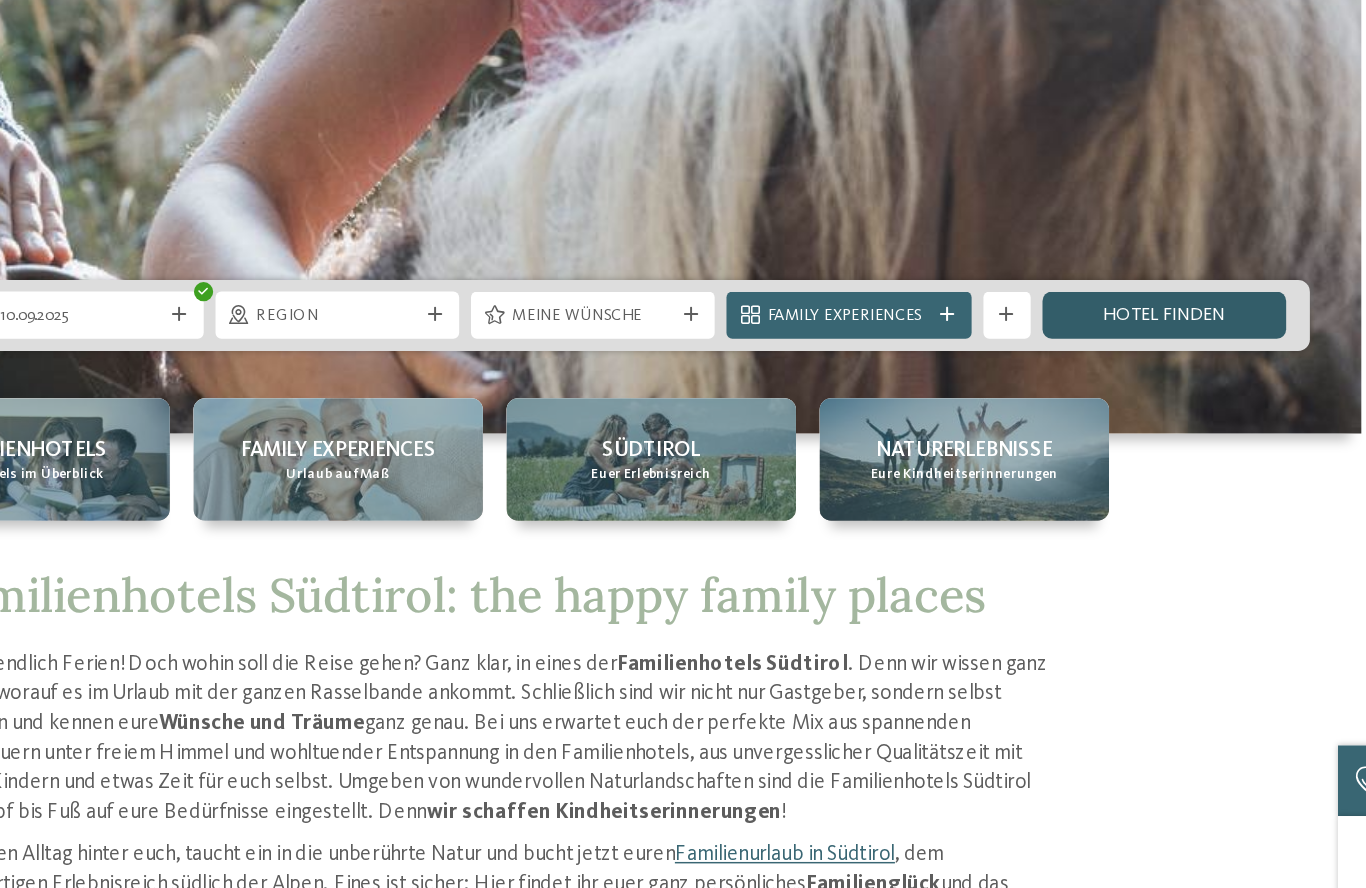 click on "Hotel finden" at bounding box center [1136, 437] 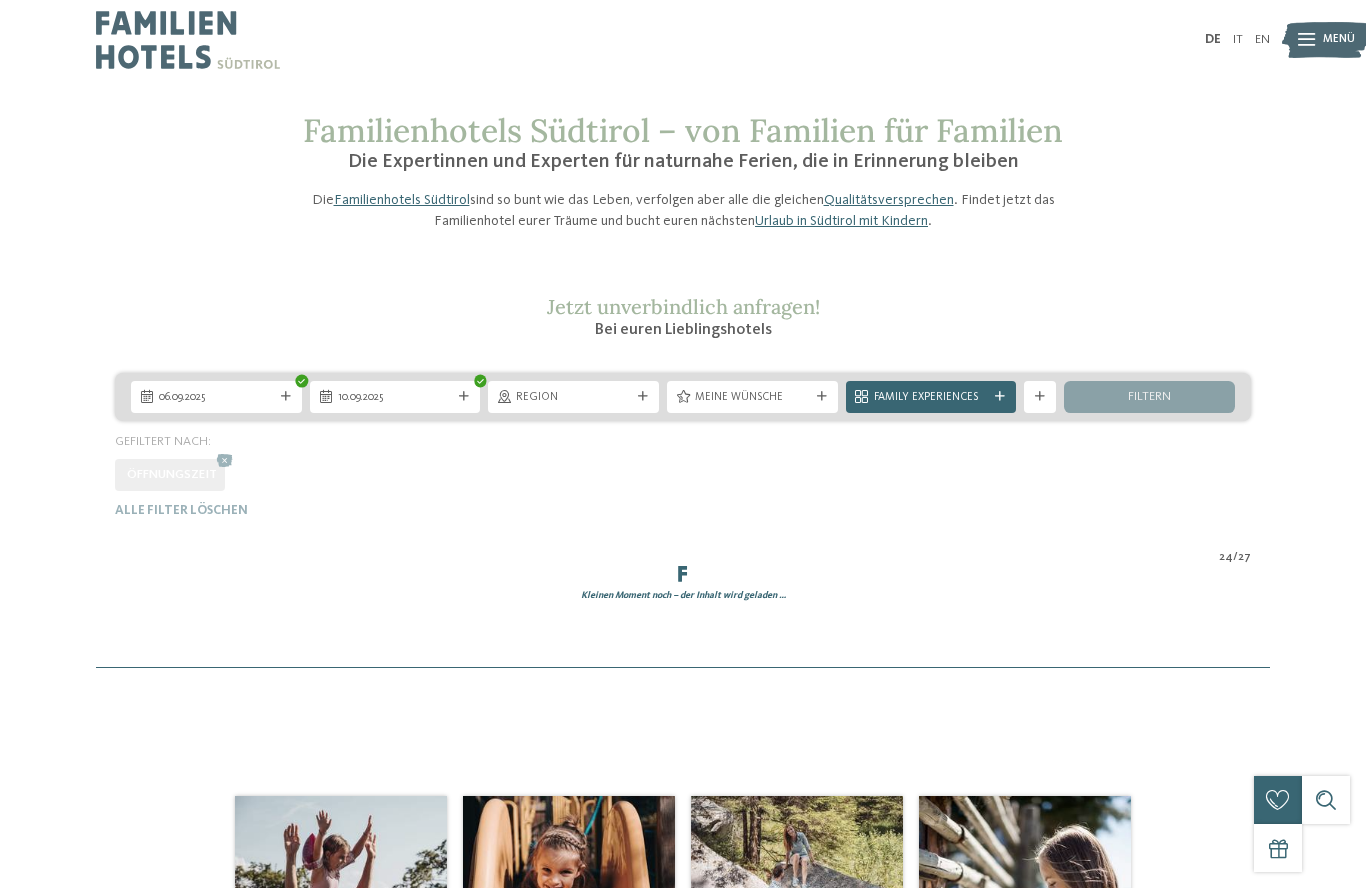 scroll, scrollTop: 0, scrollLeft: 0, axis: both 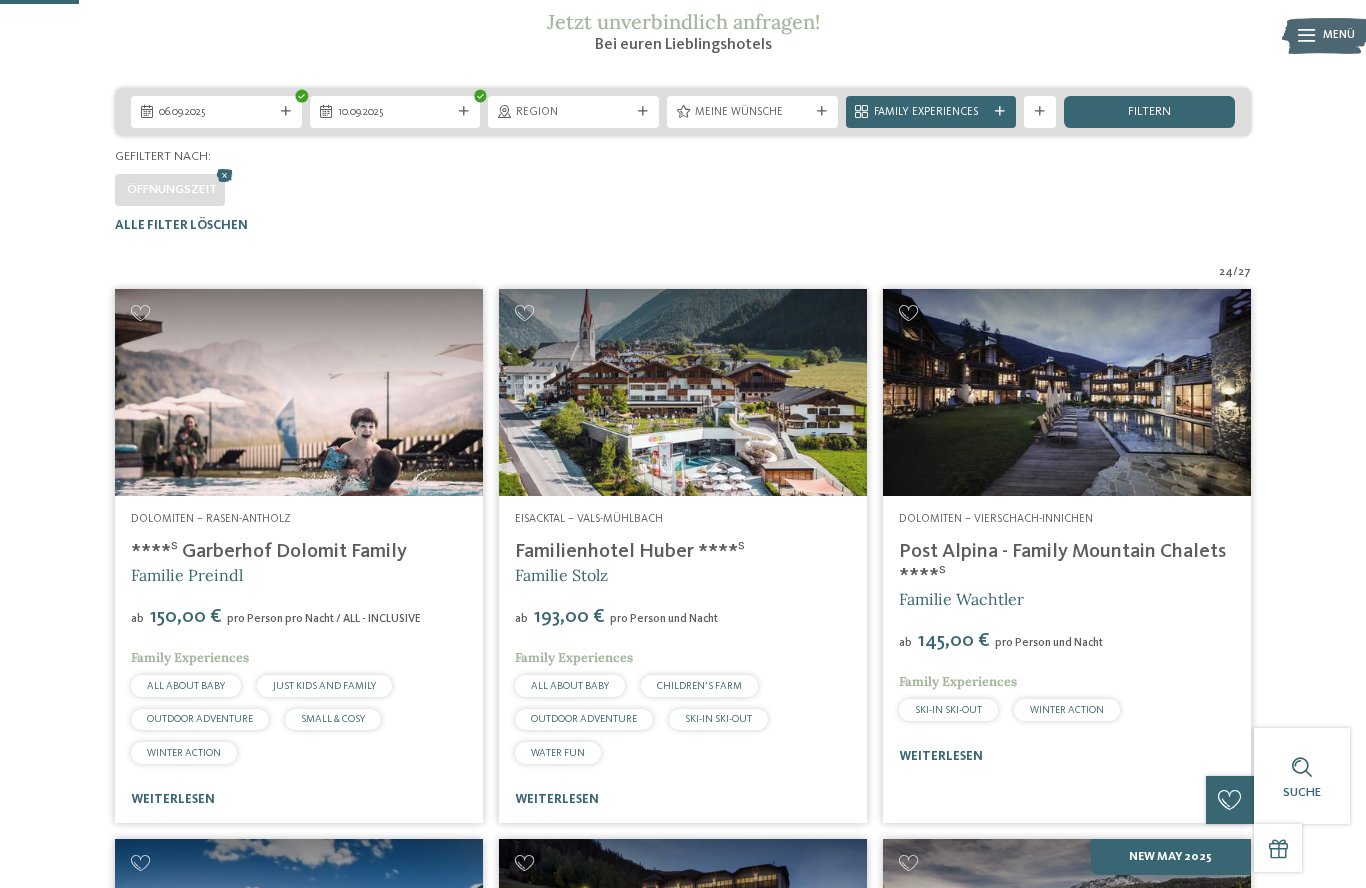 click at bounding box center (1067, 392) 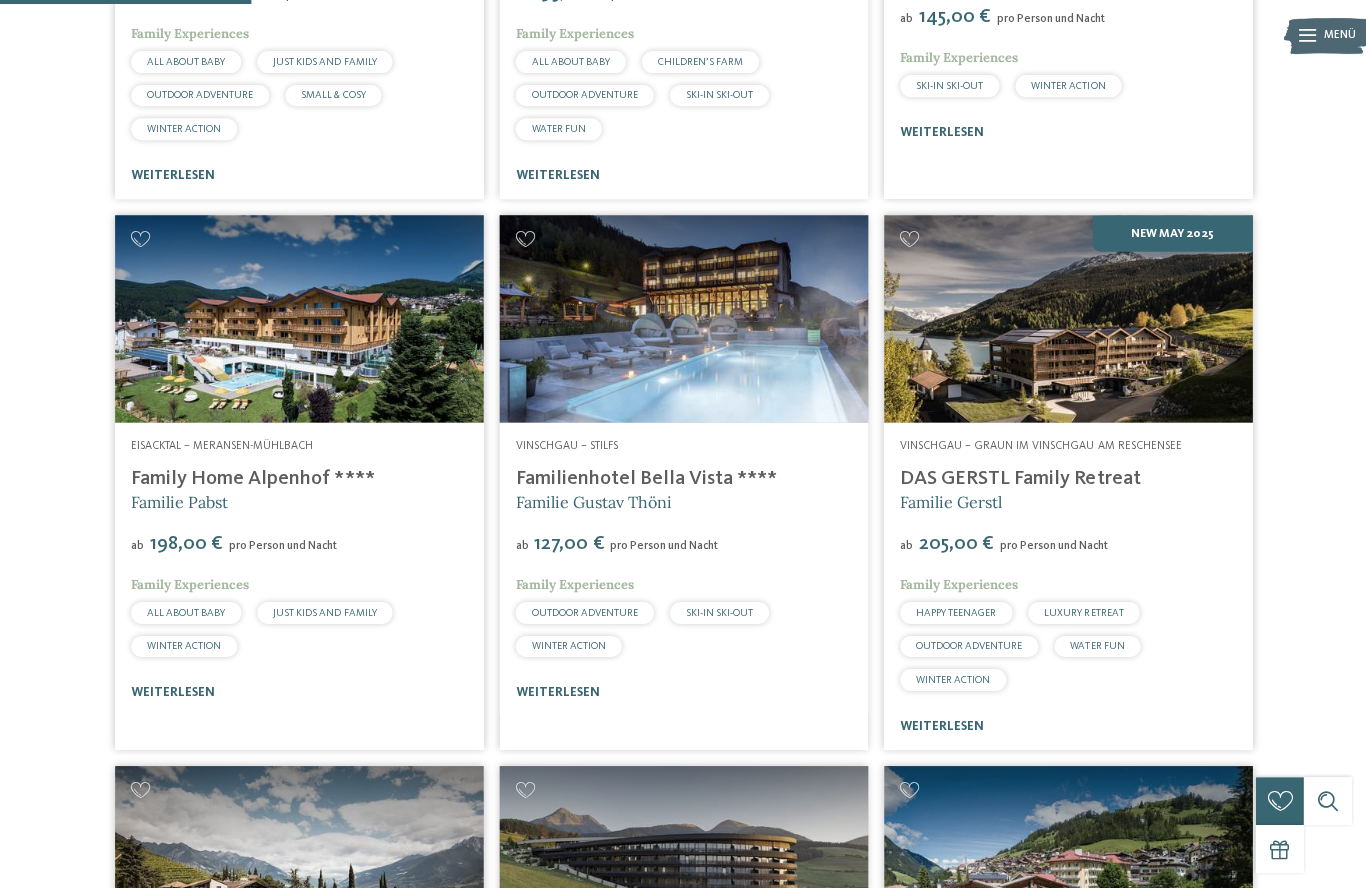 scroll, scrollTop: 946, scrollLeft: 0, axis: vertical 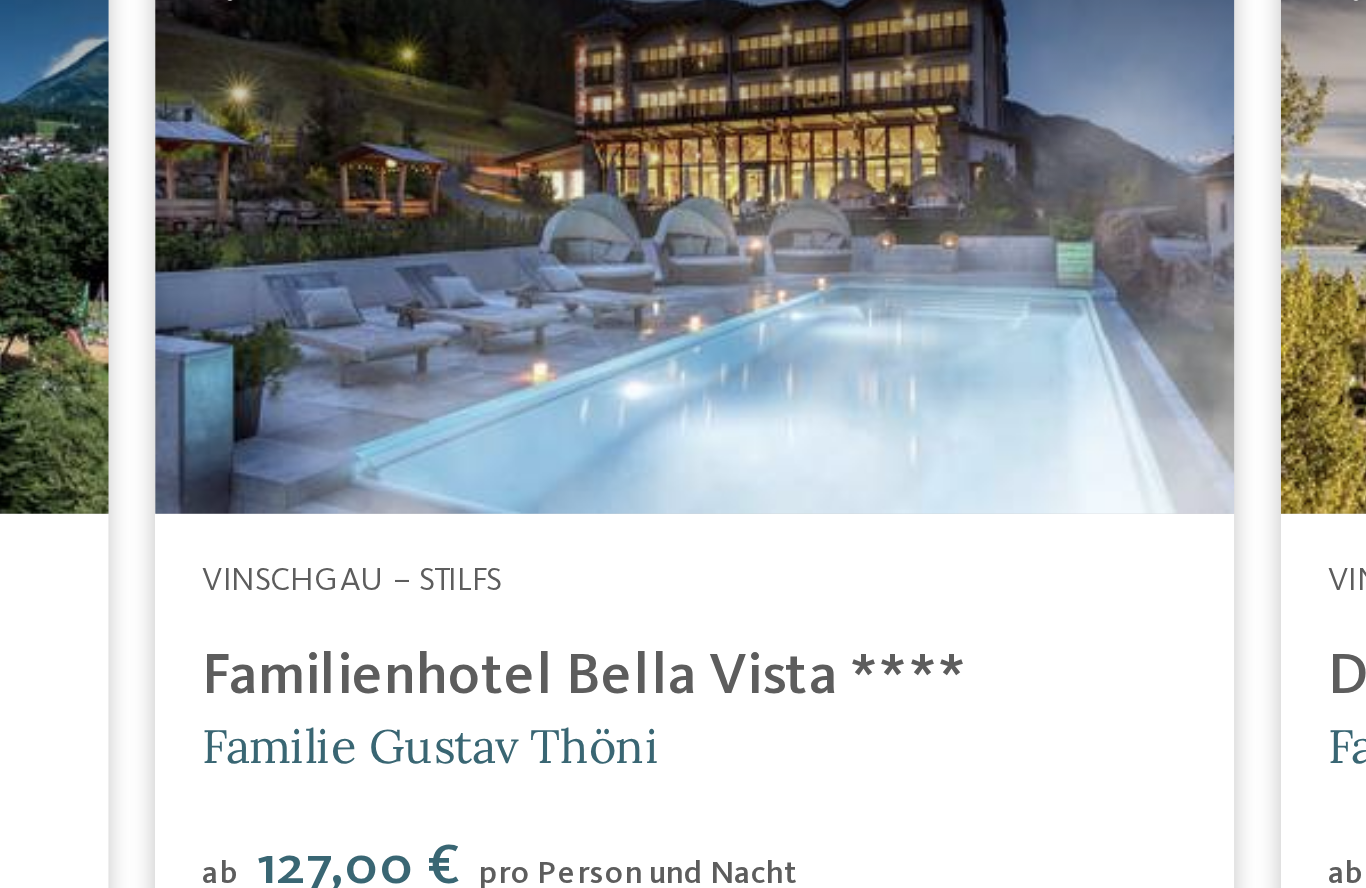 click at bounding box center (683, 281) 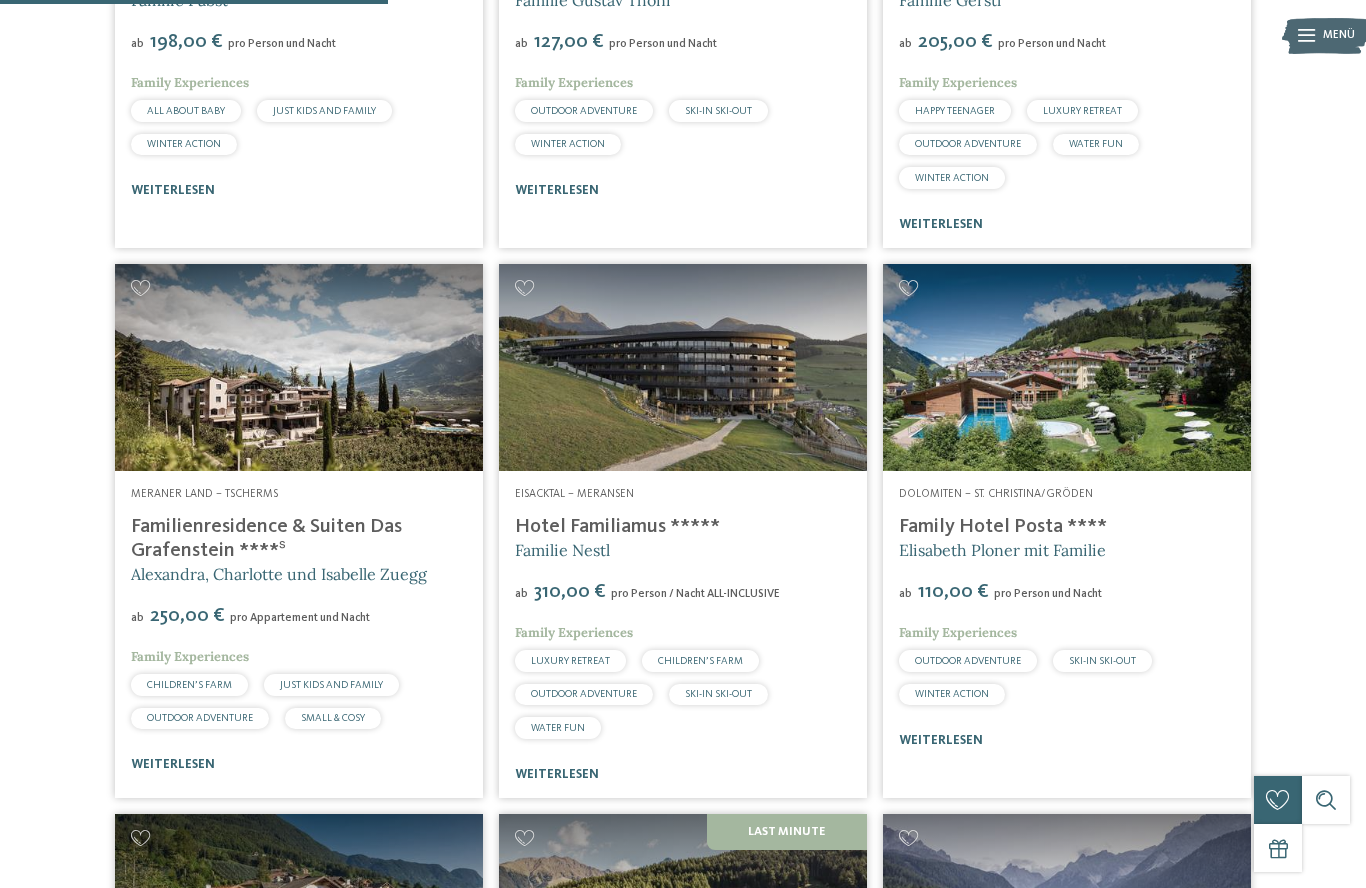 scroll, scrollTop: 1462, scrollLeft: 0, axis: vertical 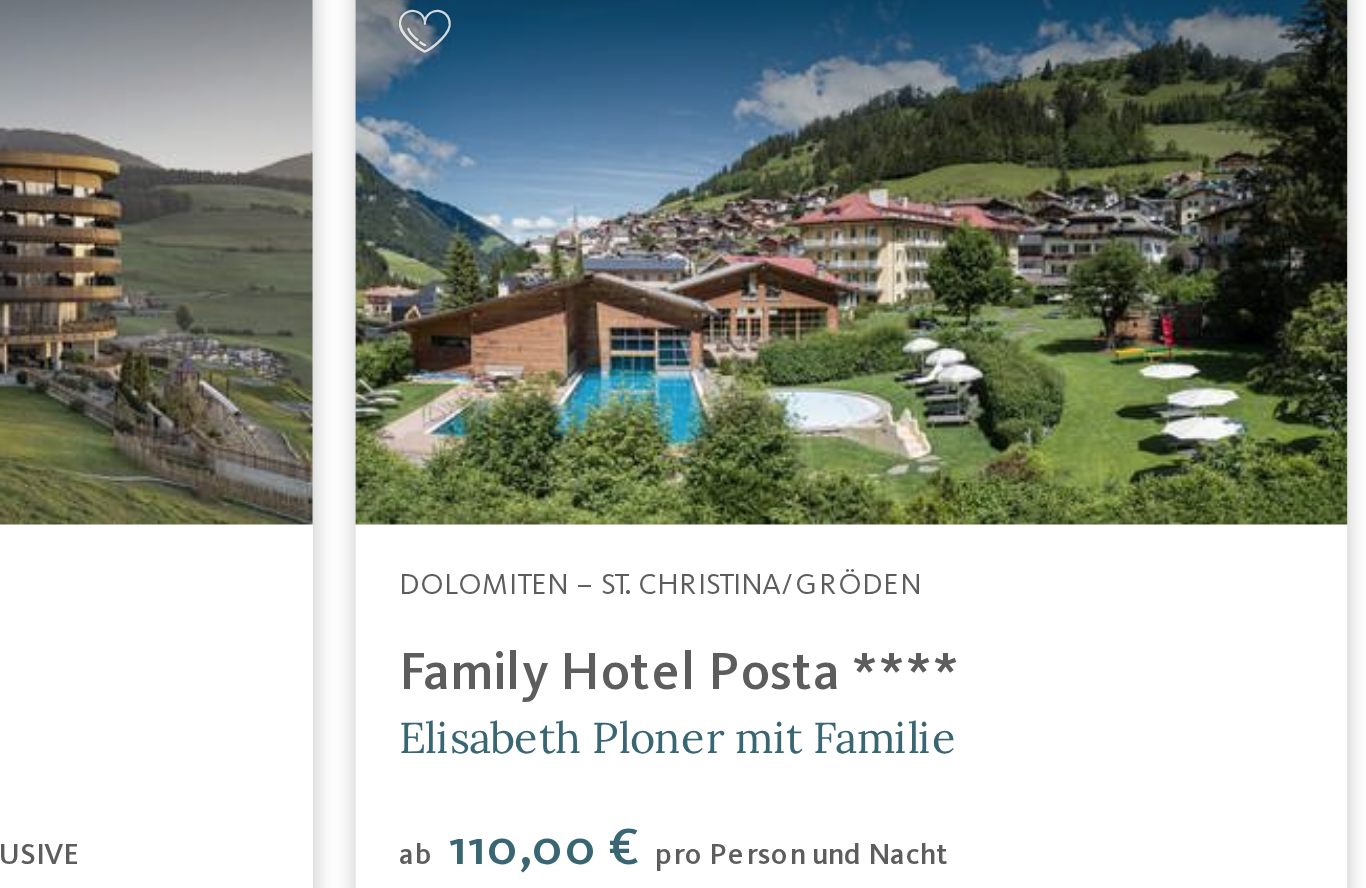 click at bounding box center (1067, 315) 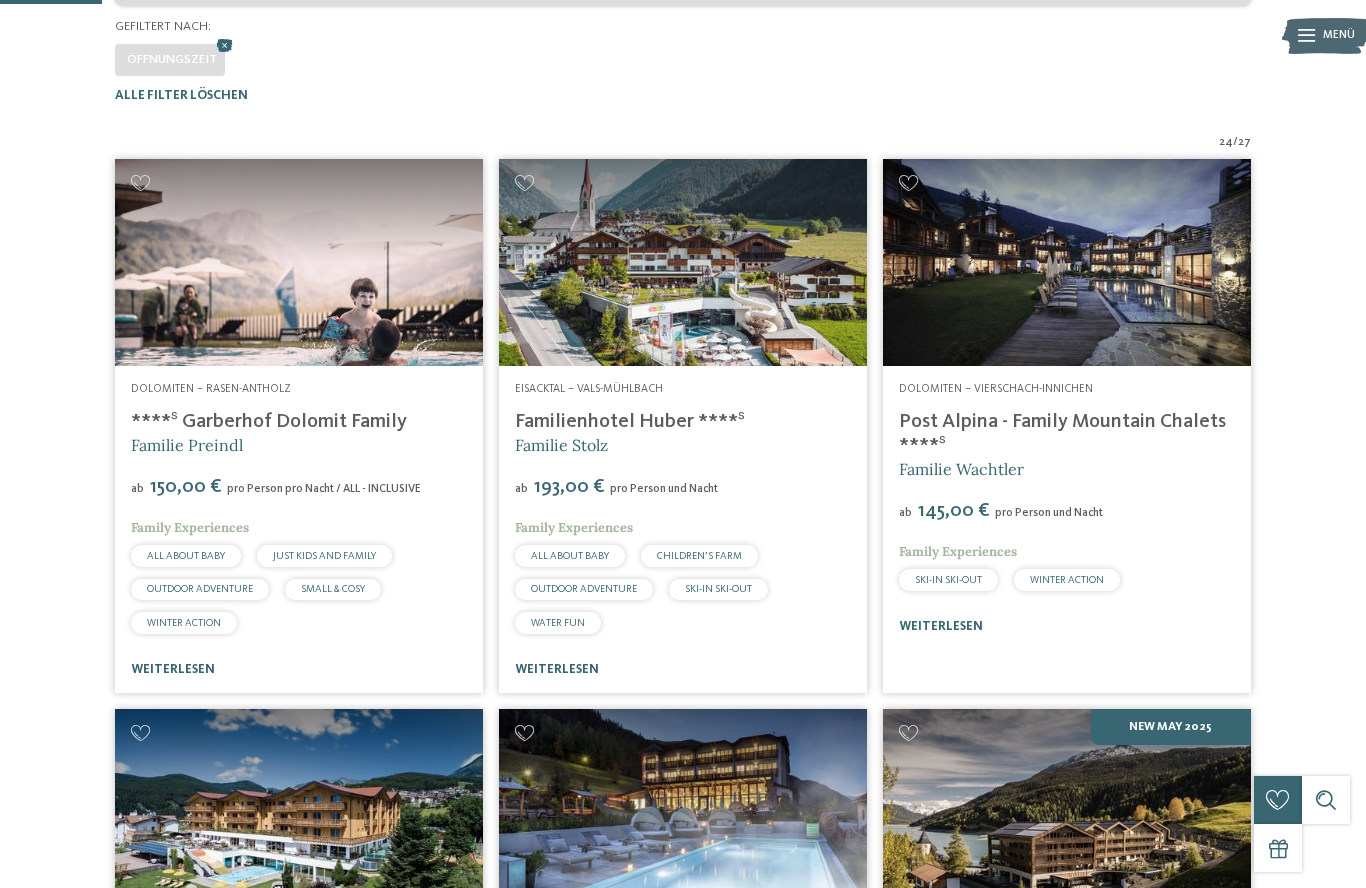 scroll, scrollTop: 476, scrollLeft: 0, axis: vertical 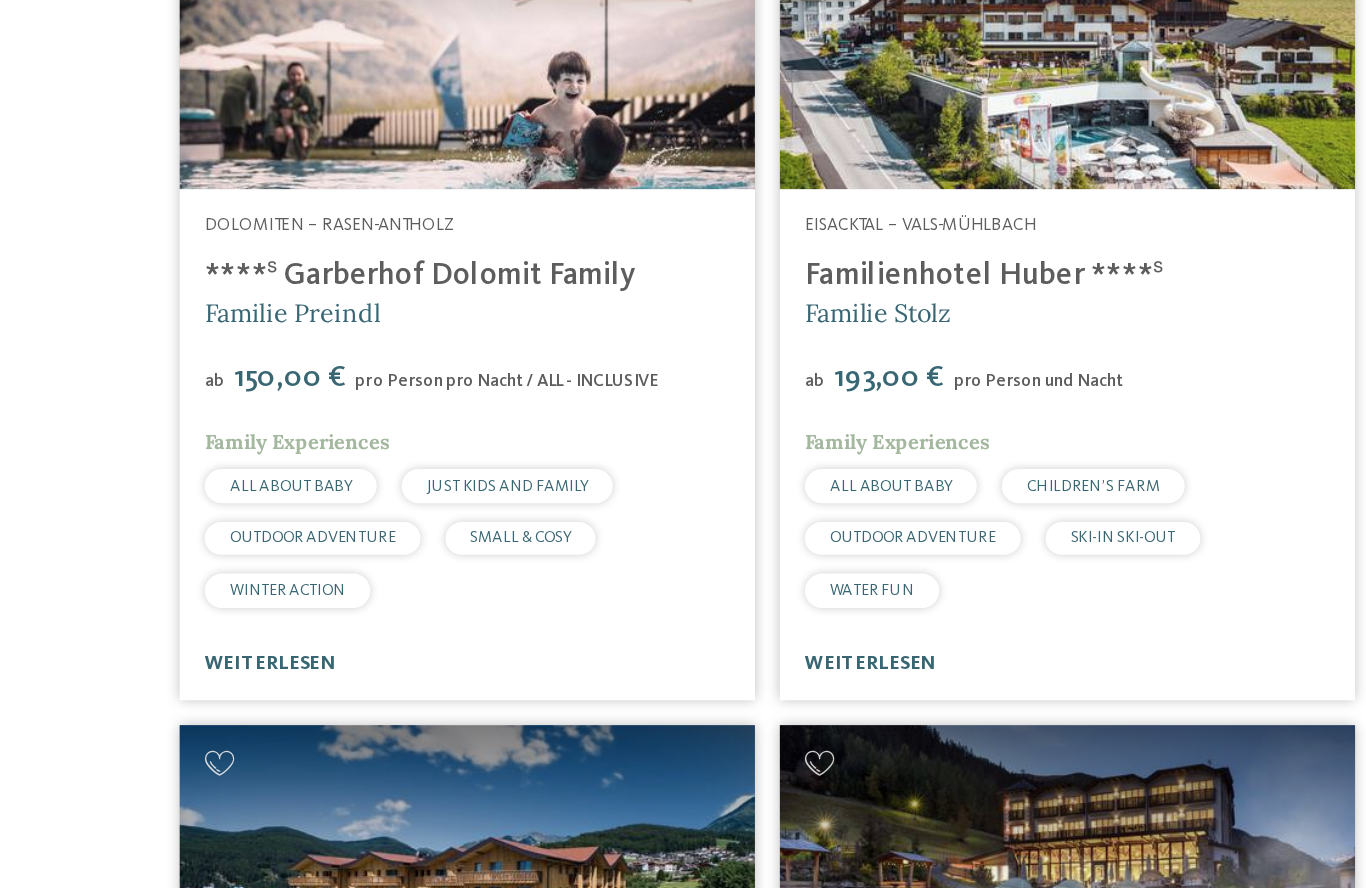 click at bounding box center (299, 201) 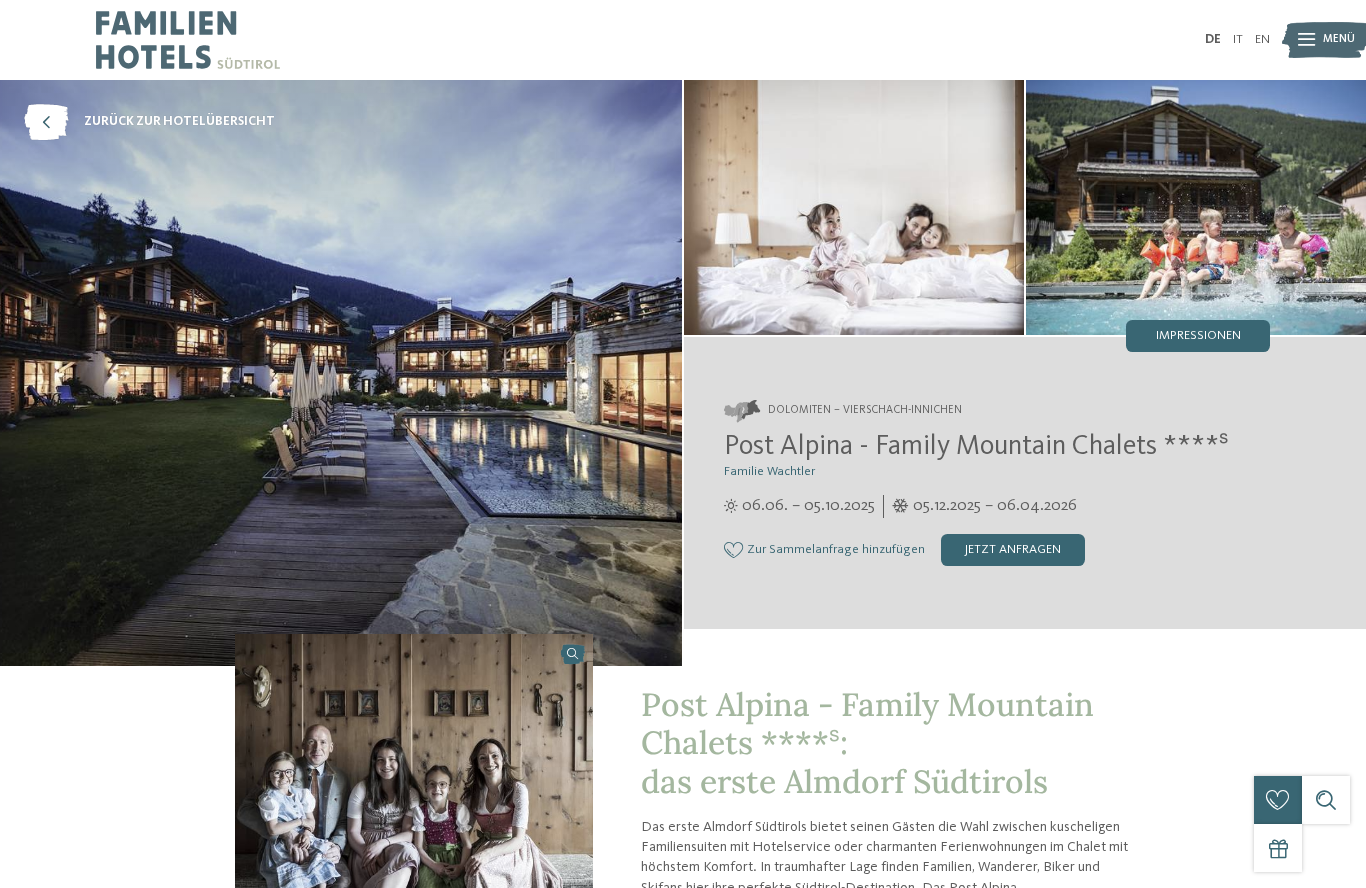 scroll, scrollTop: 0, scrollLeft: 0, axis: both 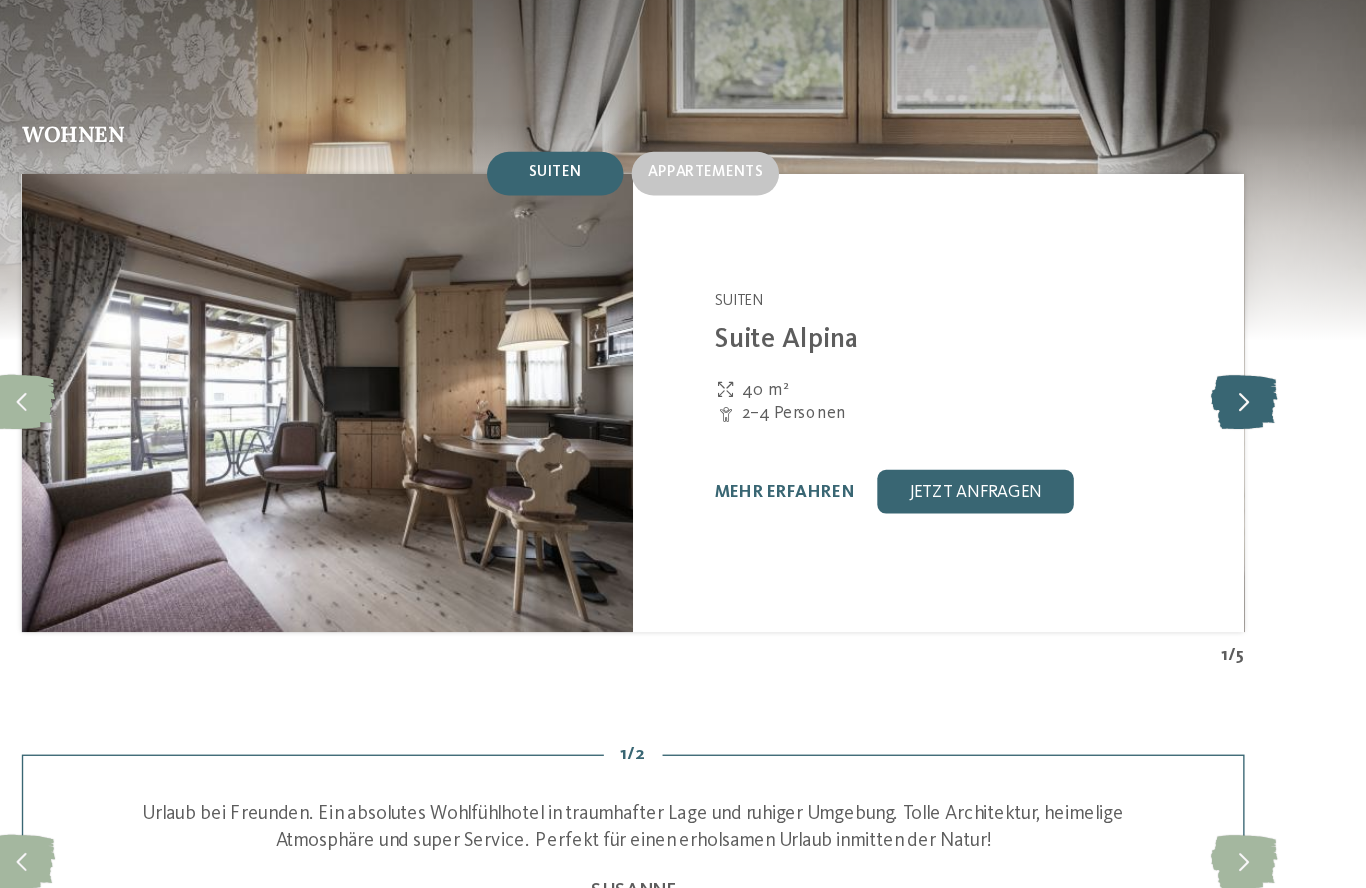 click at bounding box center [1131, 410] 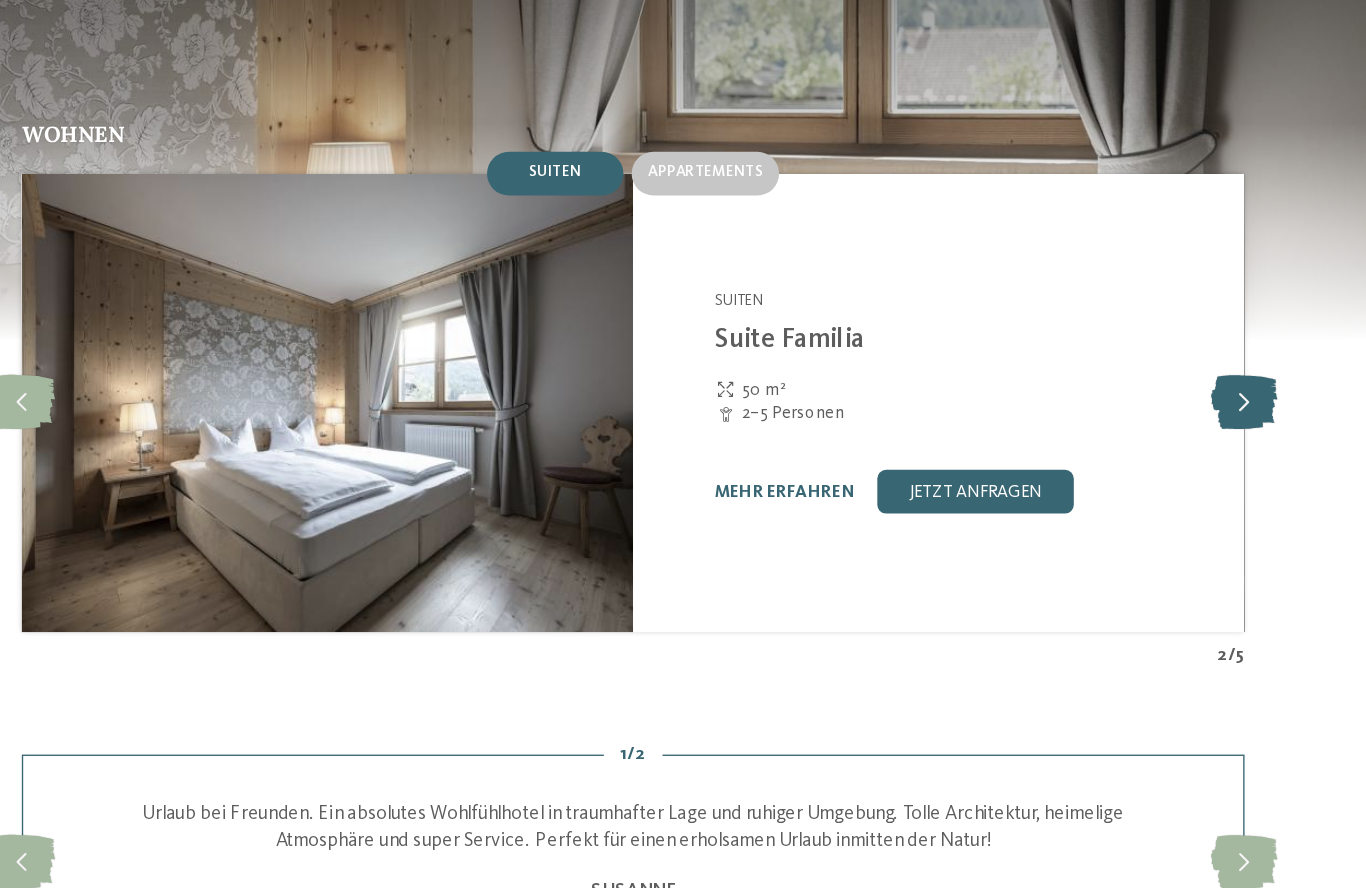 click at bounding box center (1131, 410) 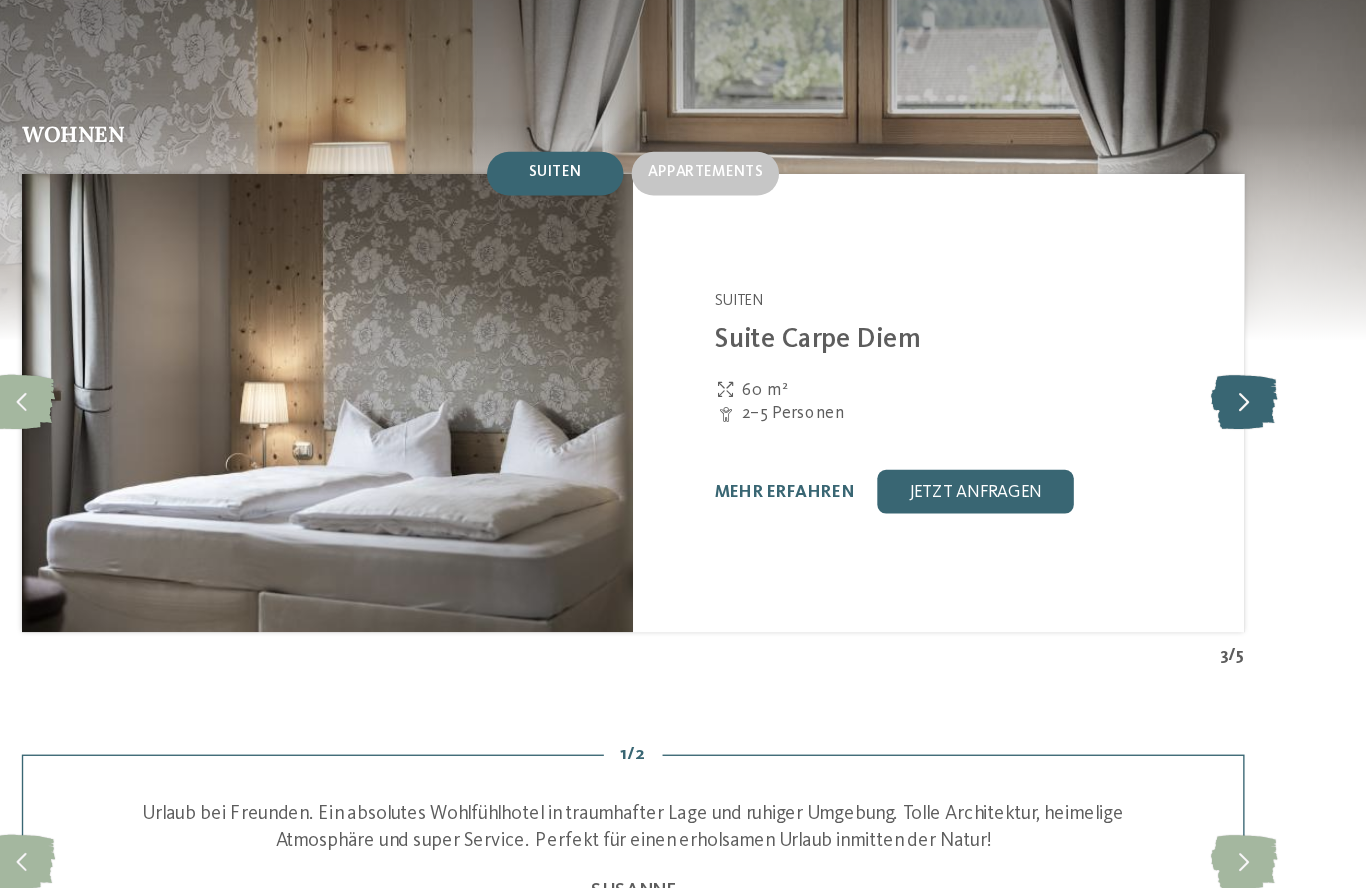 click at bounding box center [1131, 410] 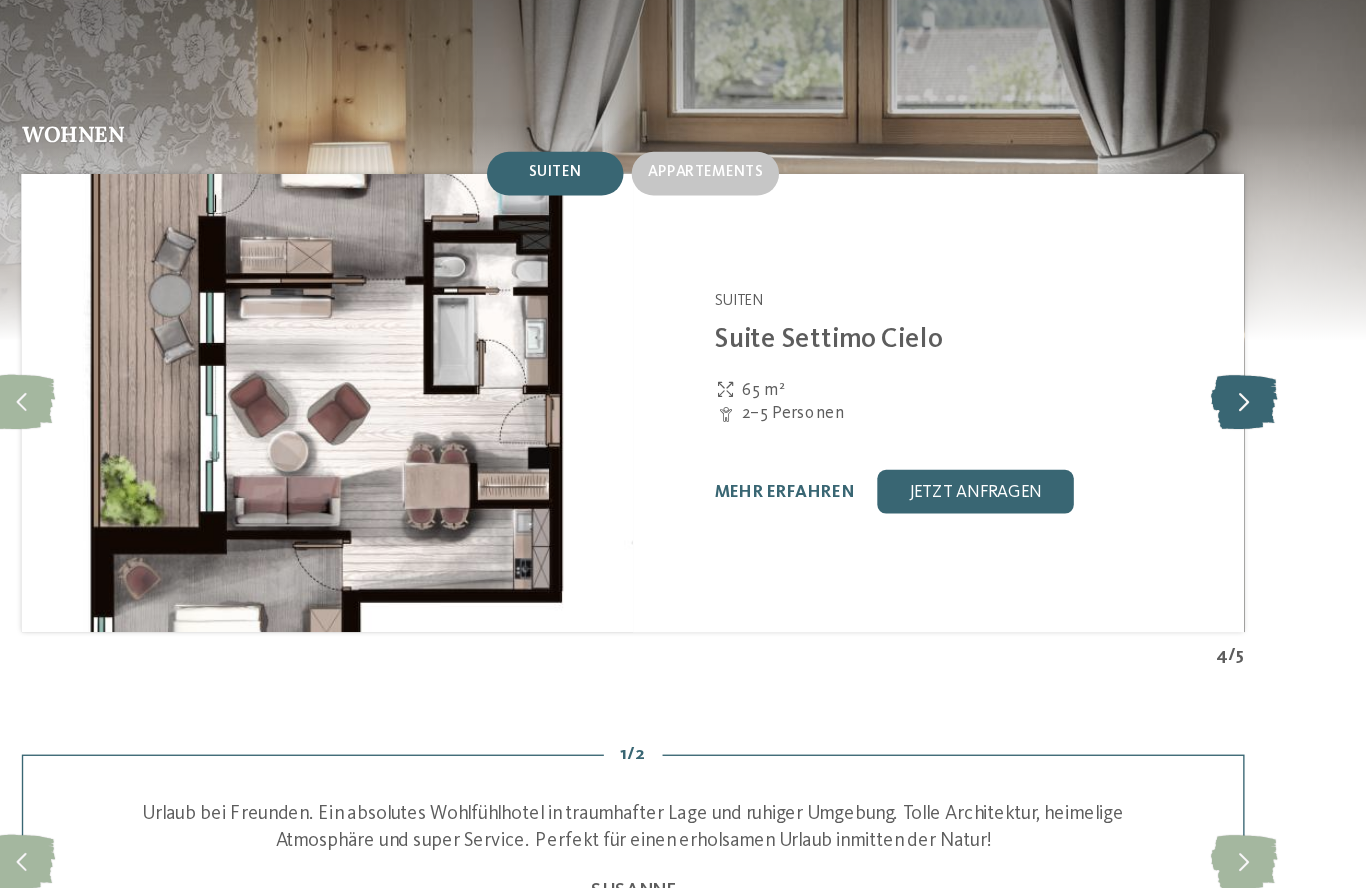 click at bounding box center [1131, 410] 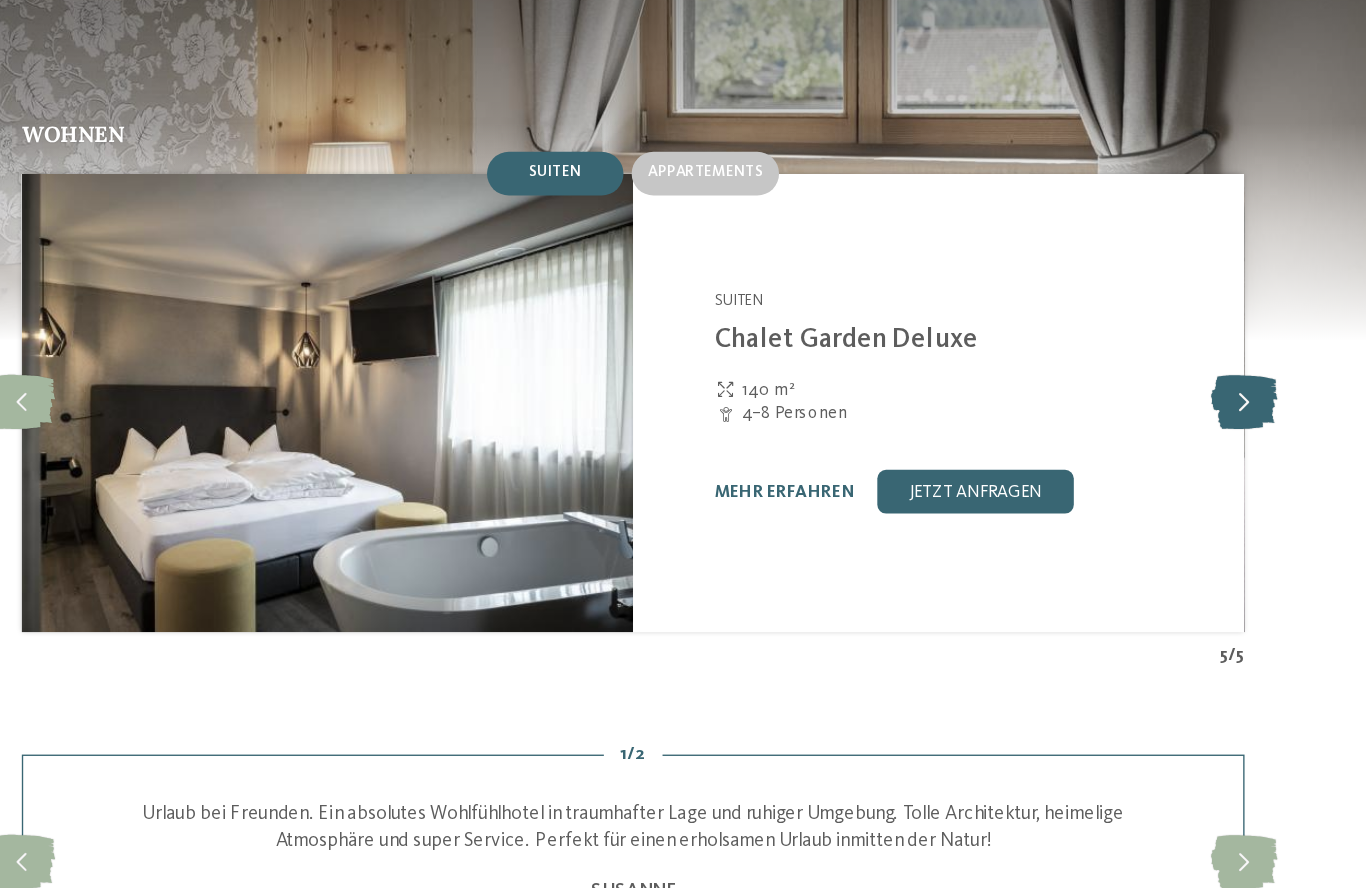 click at bounding box center (1131, 410) 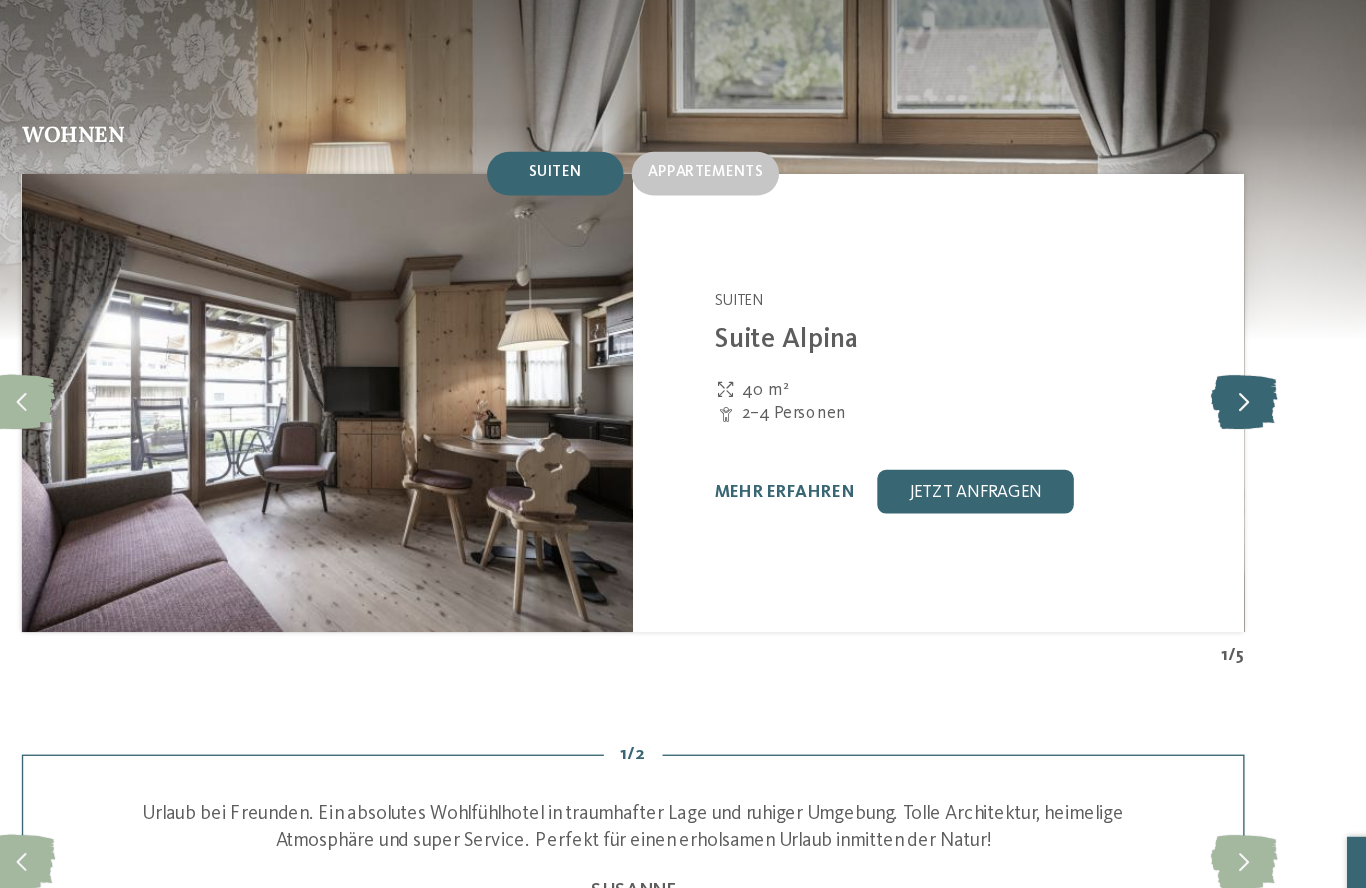 click at bounding box center [1131, 410] 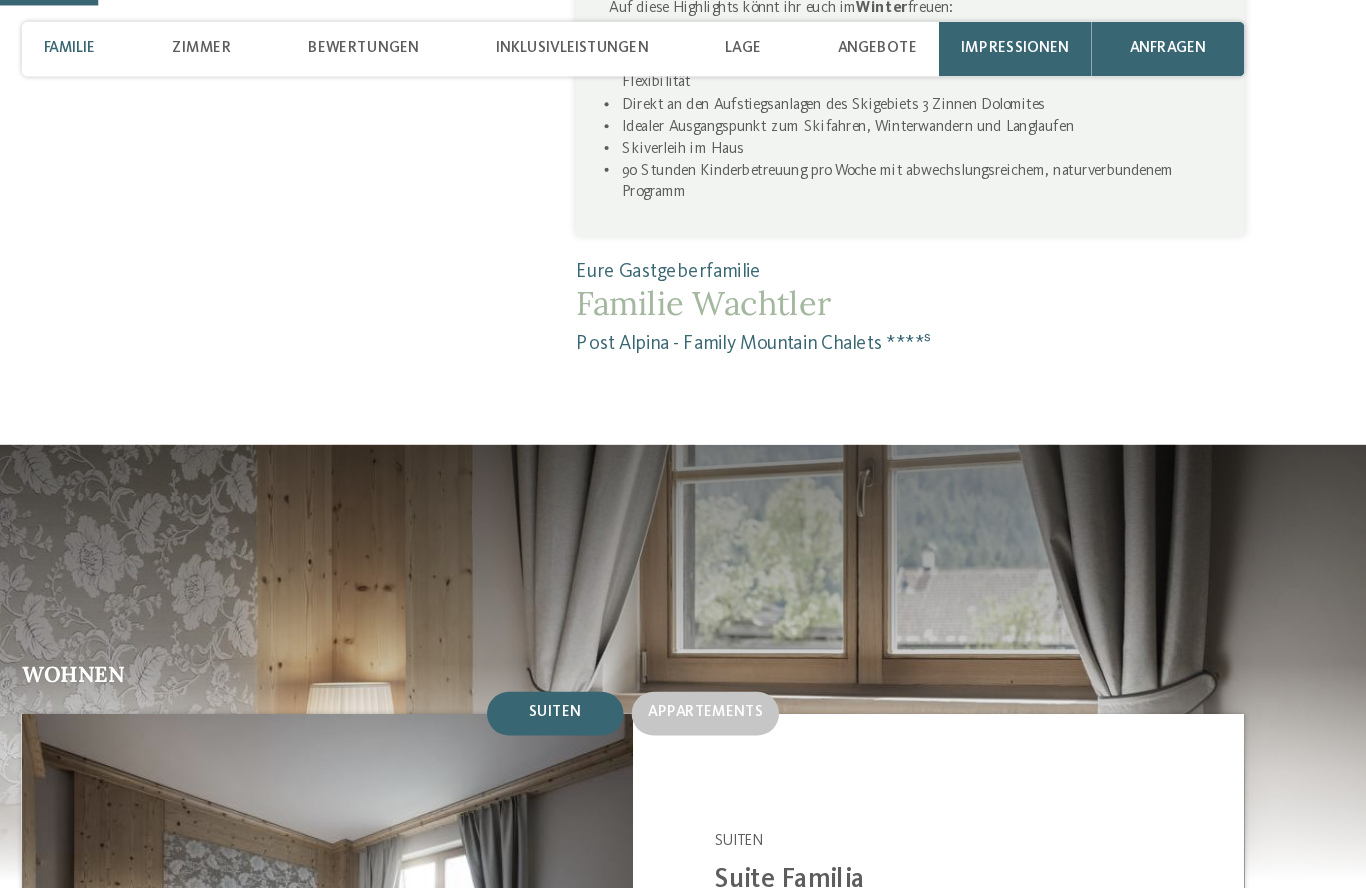 scroll, scrollTop: 1256, scrollLeft: 0, axis: vertical 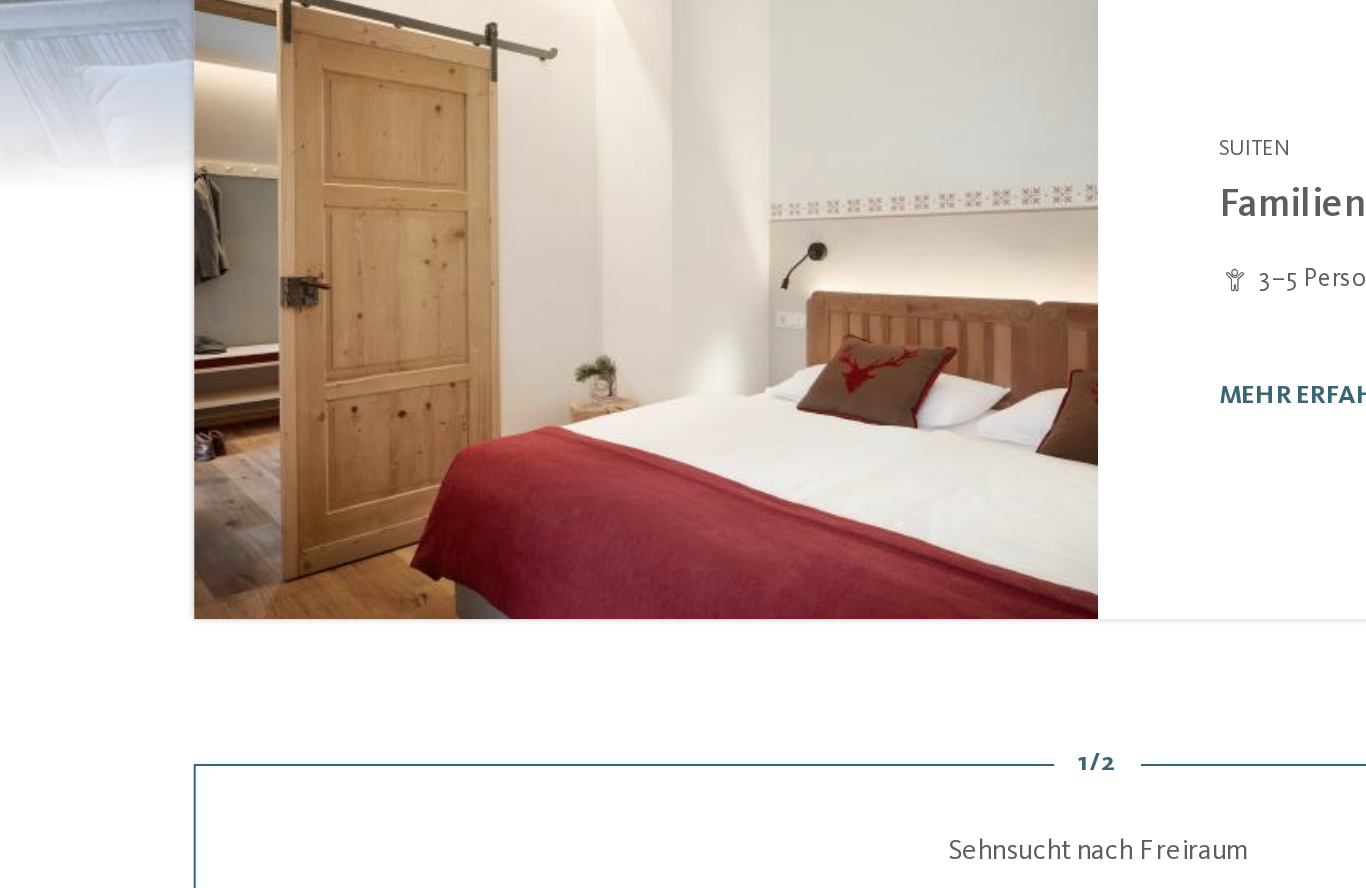 click at bounding box center [459, 363] 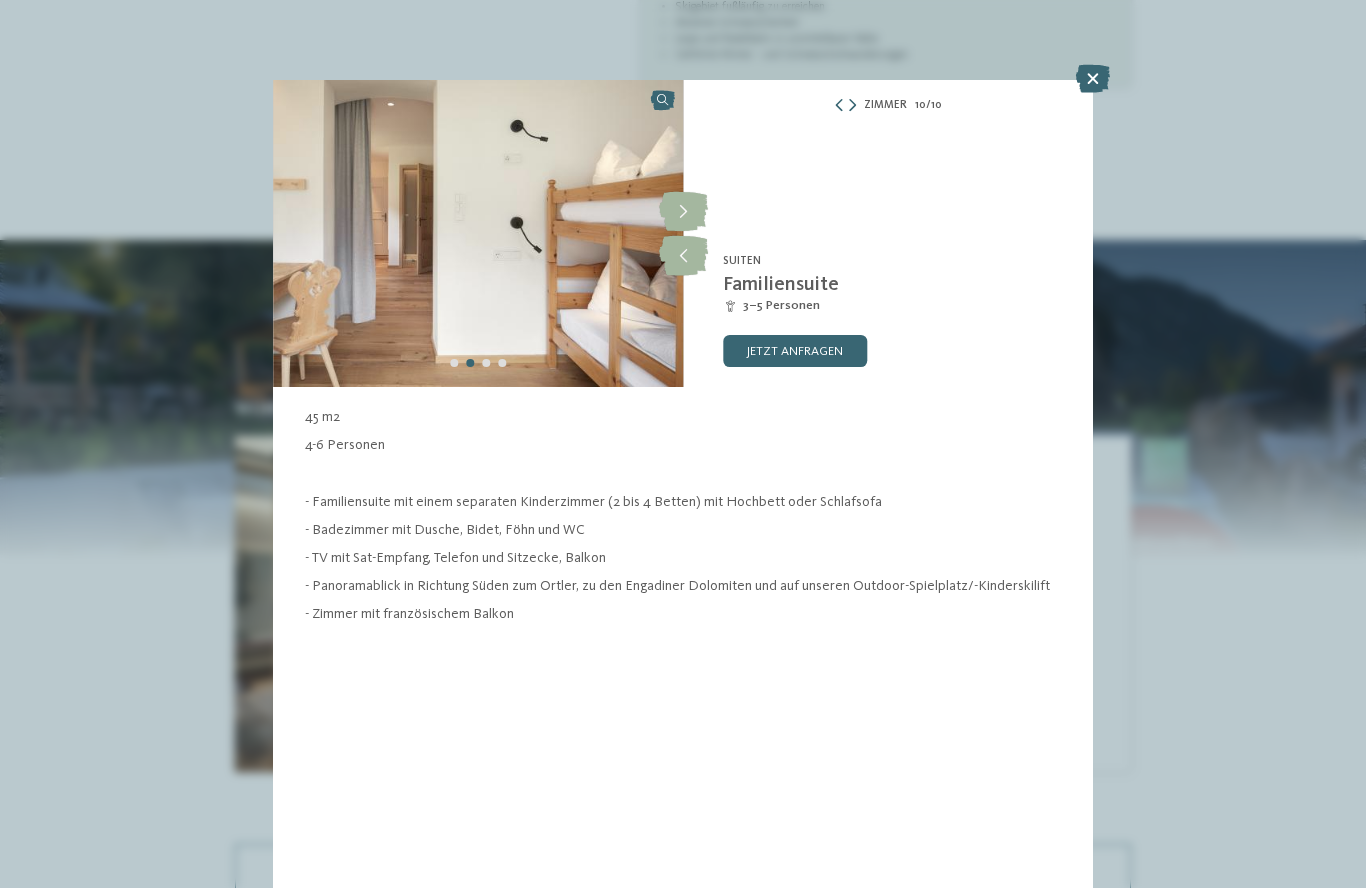scroll, scrollTop: 1330, scrollLeft: 0, axis: vertical 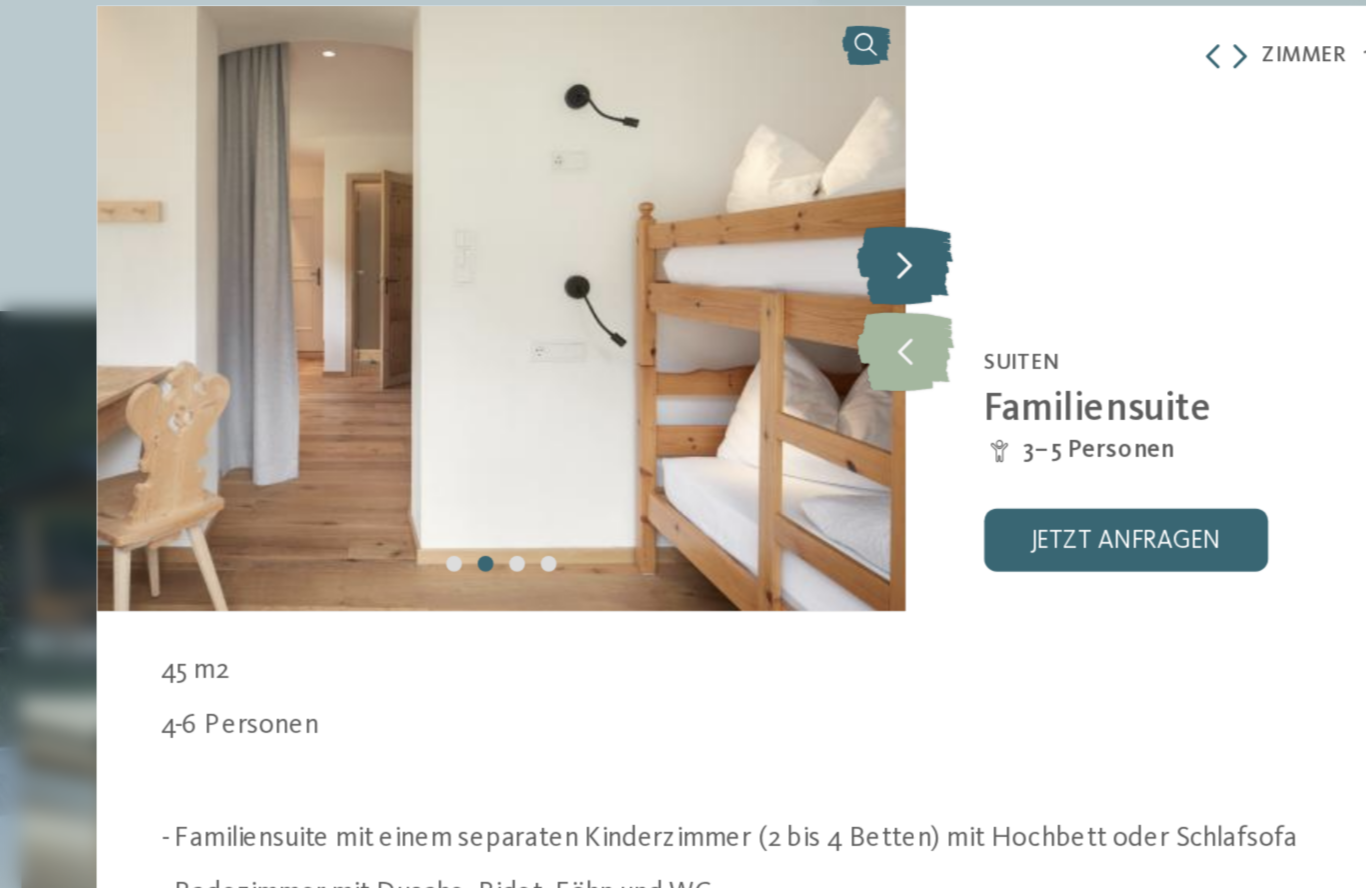 click at bounding box center (683, 212) 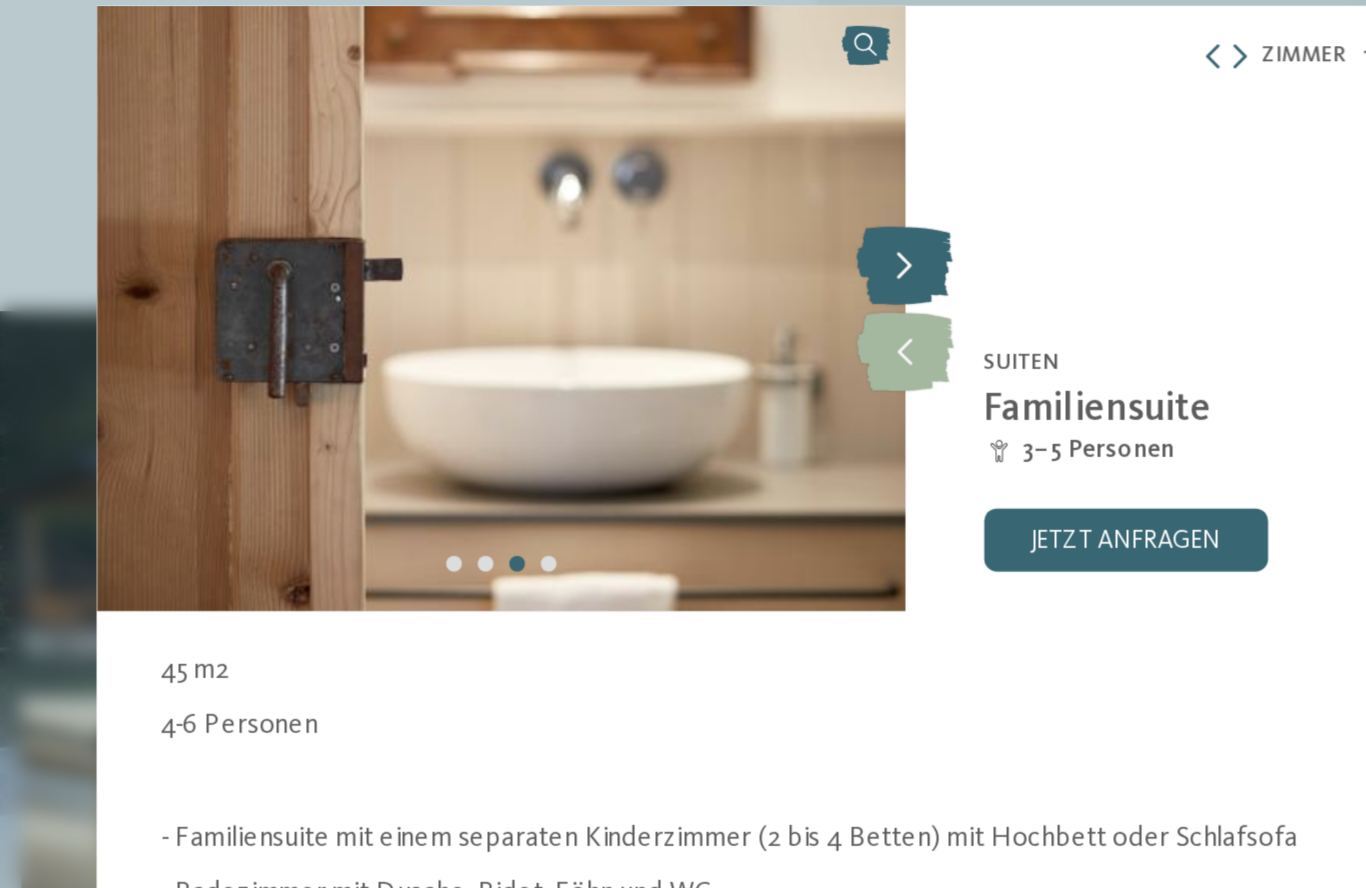 click at bounding box center [683, 212] 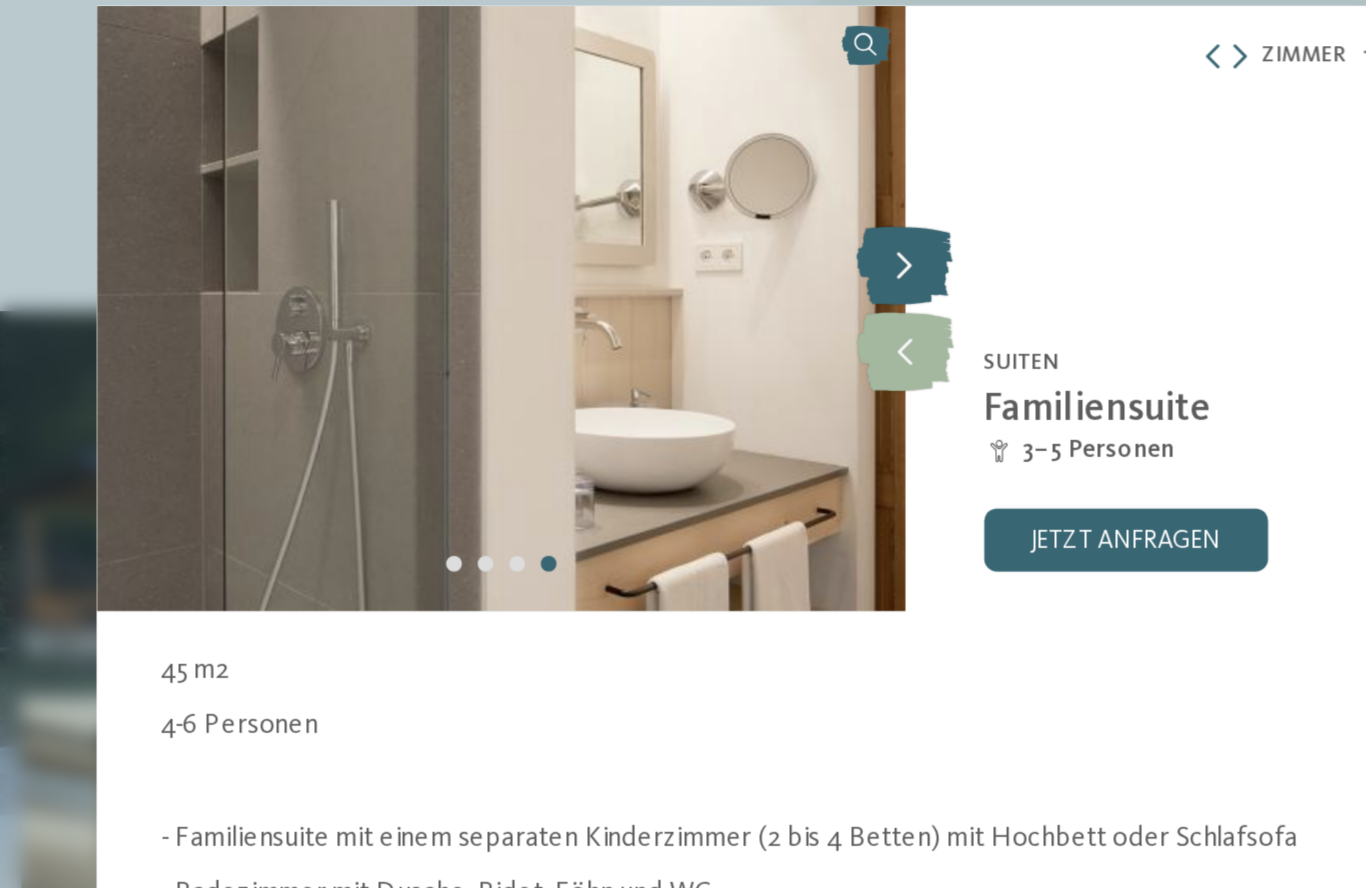 click at bounding box center [683, 212] 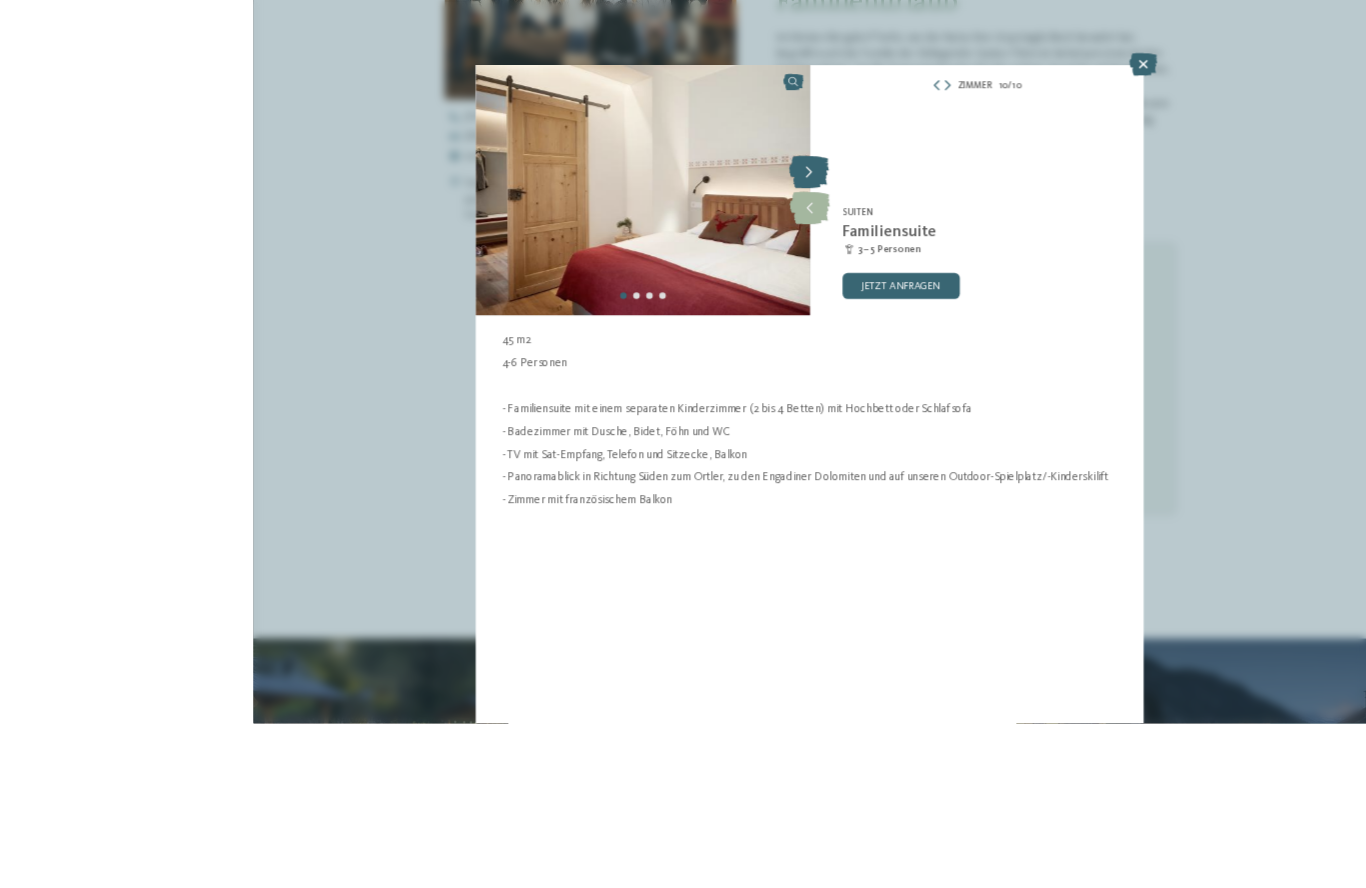 scroll, scrollTop: 1044, scrollLeft: 0, axis: vertical 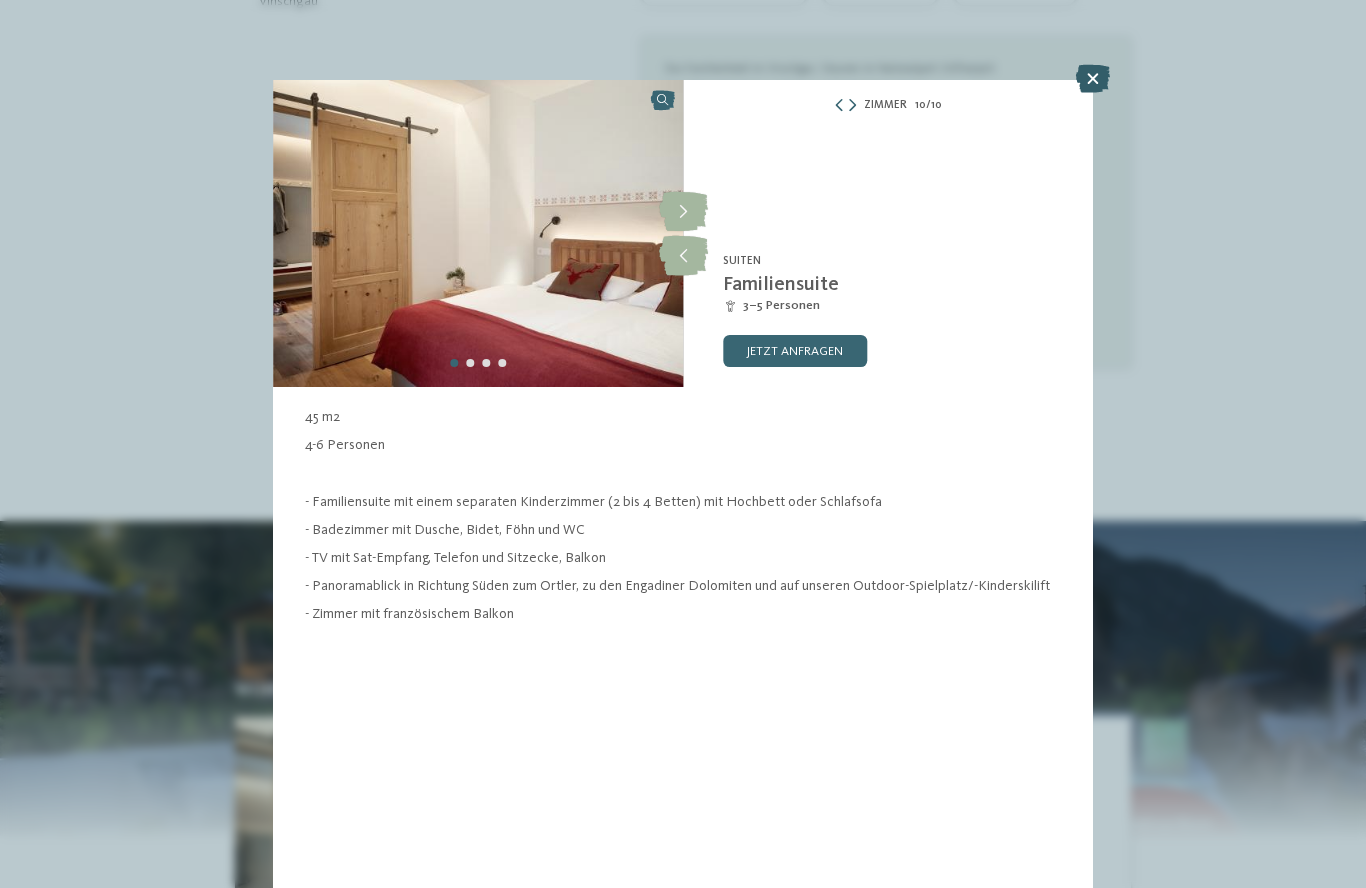 click at bounding box center [1093, 79] 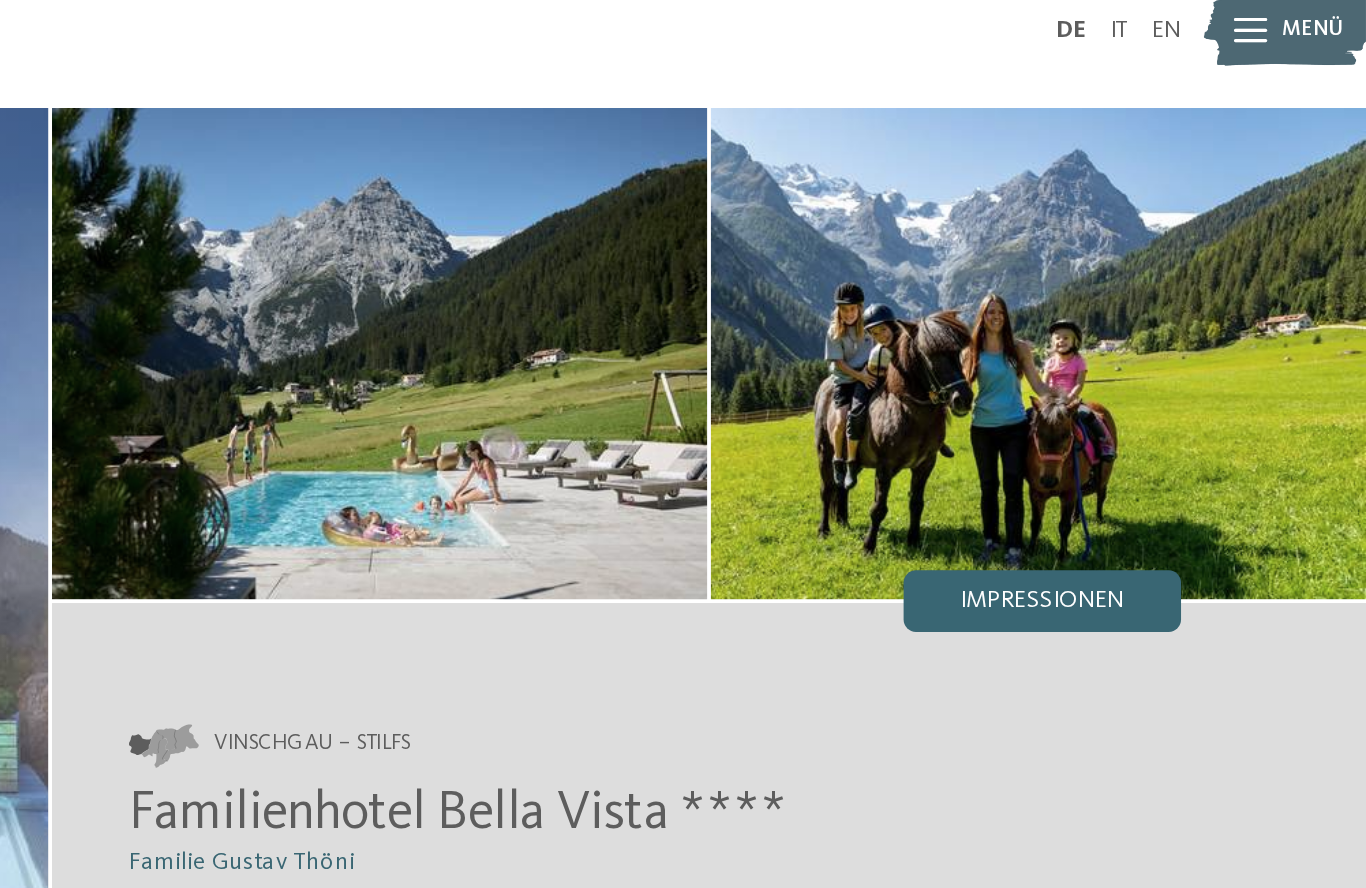 scroll, scrollTop: 0, scrollLeft: 0, axis: both 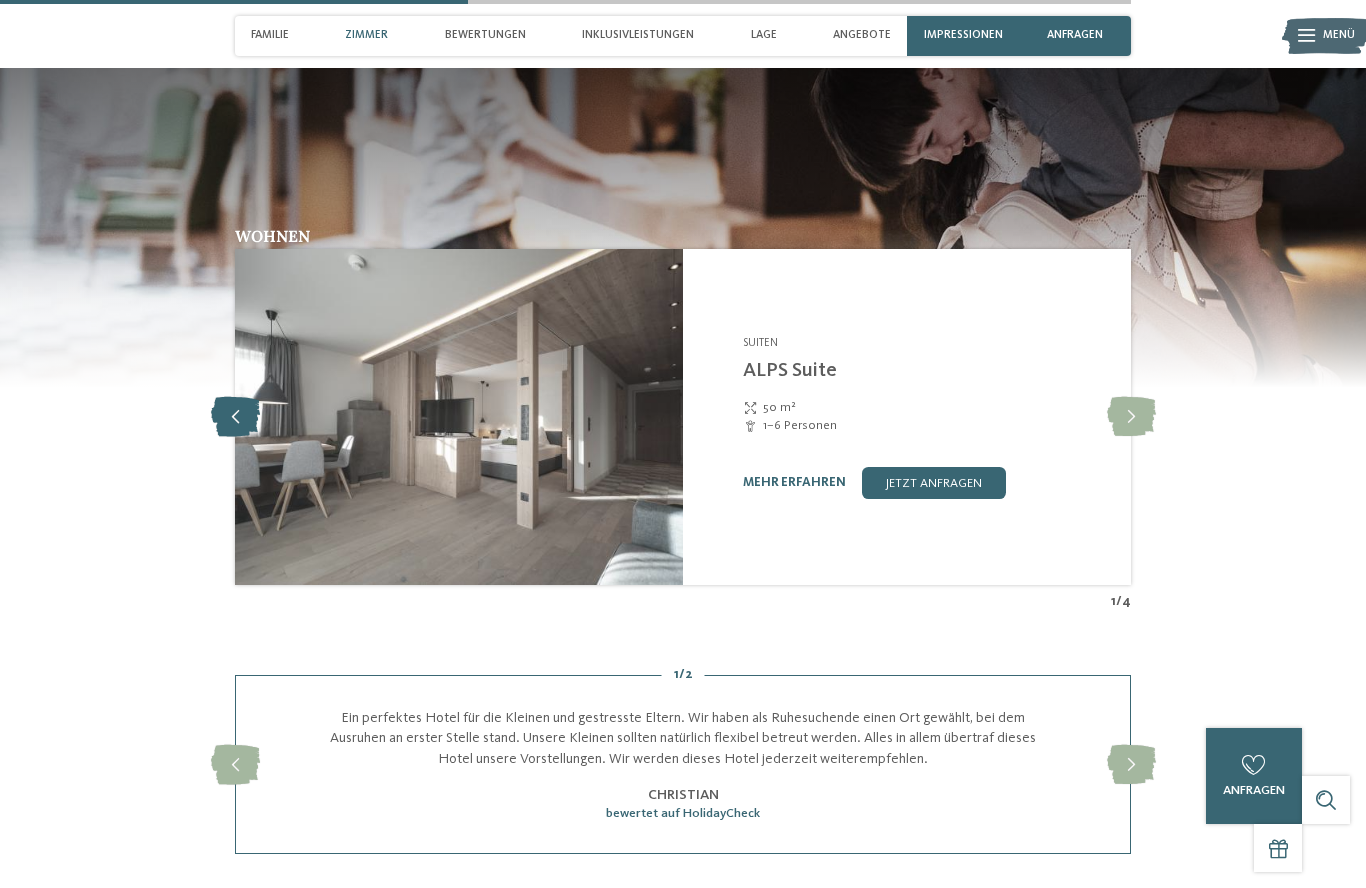 click at bounding box center (235, 417) 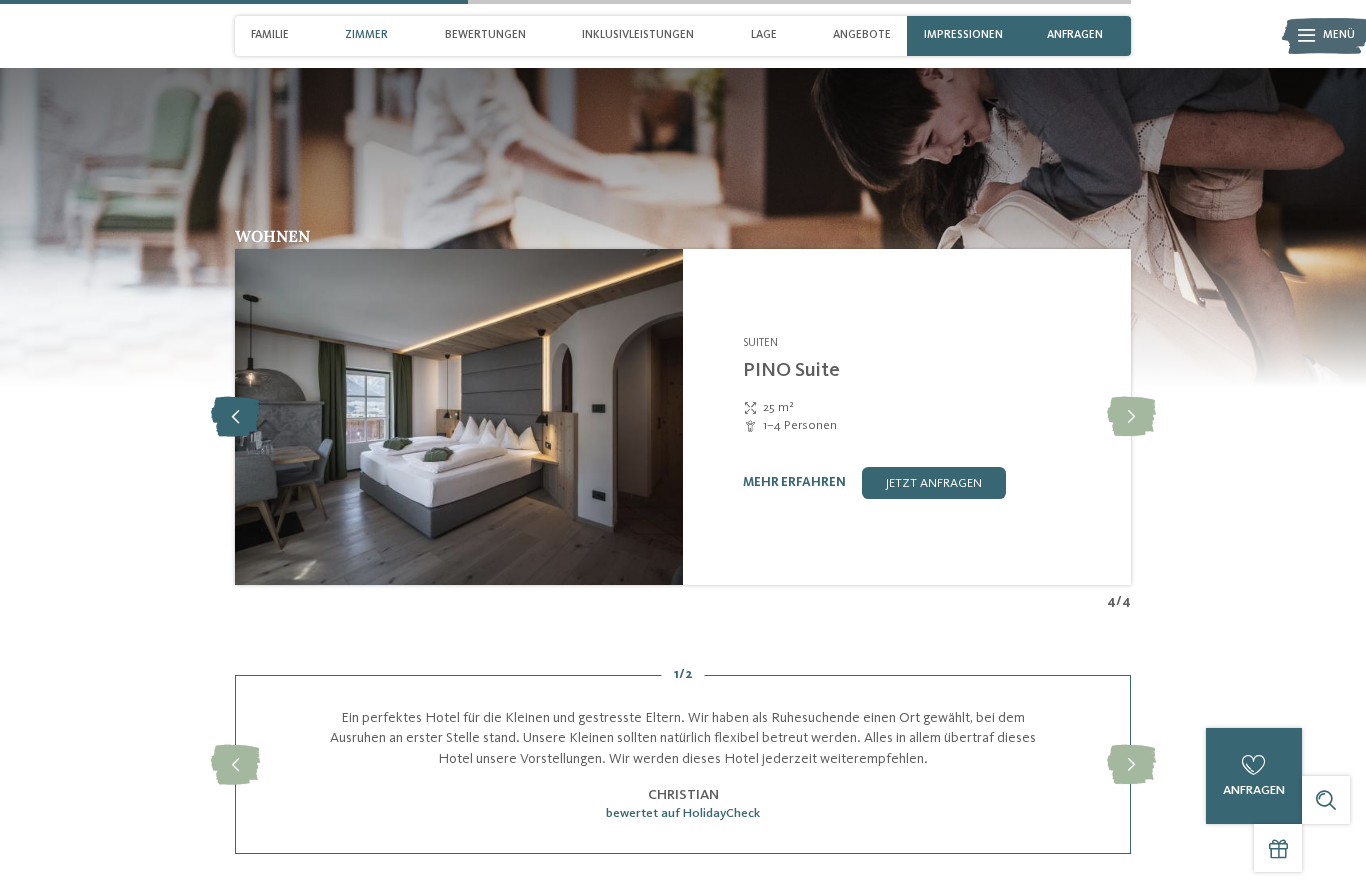 scroll, scrollTop: 2273, scrollLeft: 0, axis: vertical 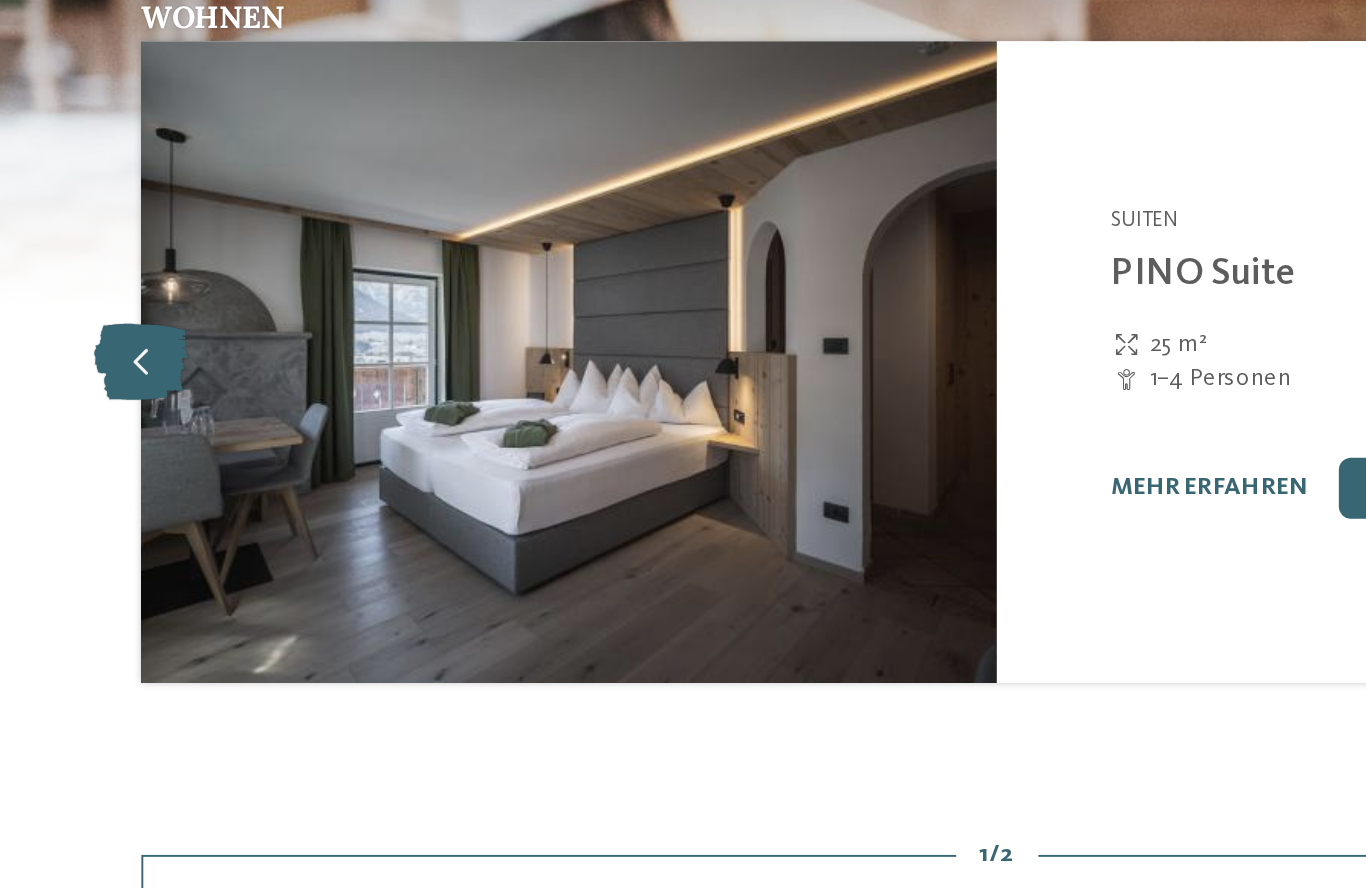click at bounding box center (235, 418) 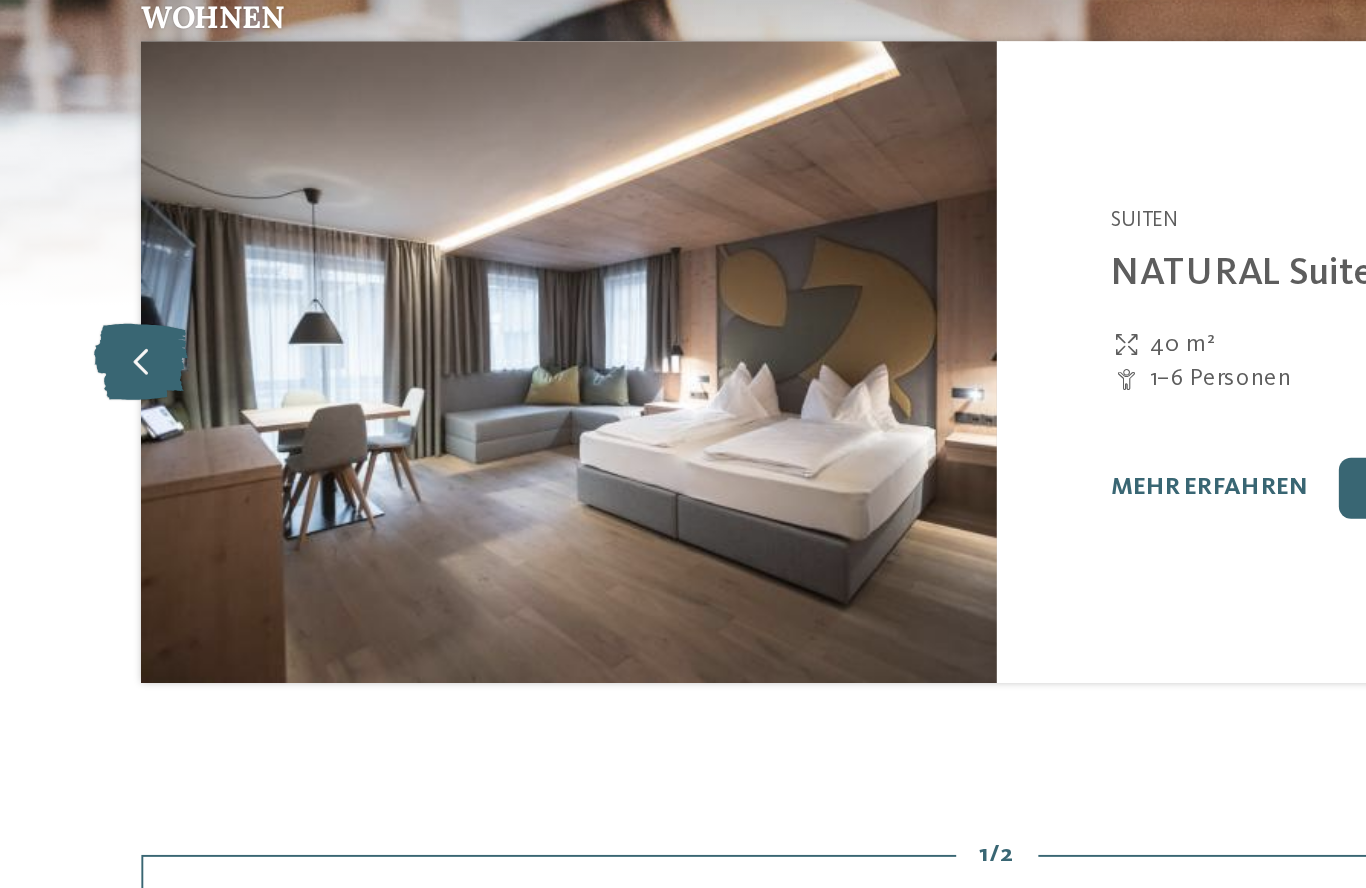 click at bounding box center (235, 418) 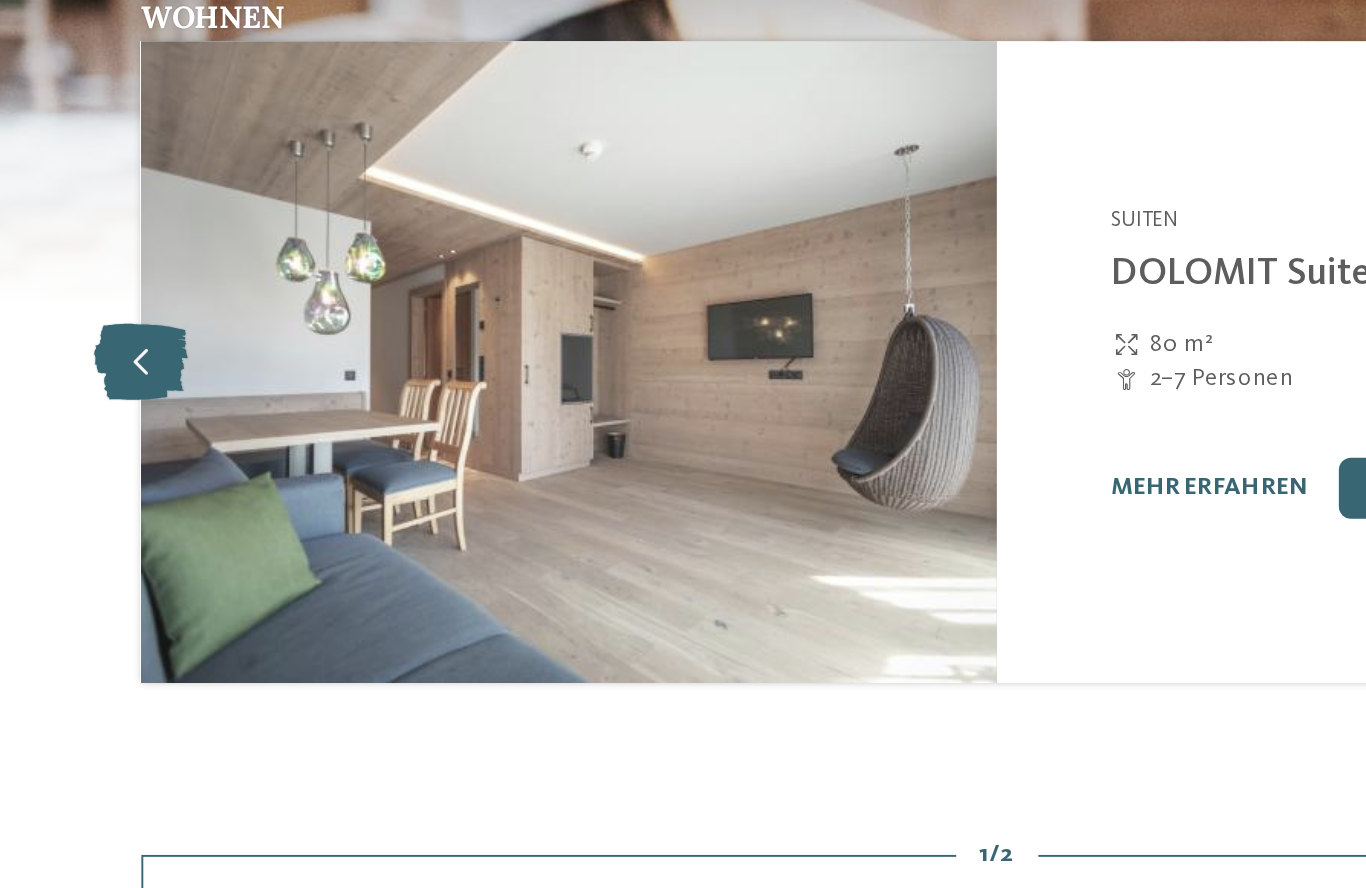 click at bounding box center [235, 418] 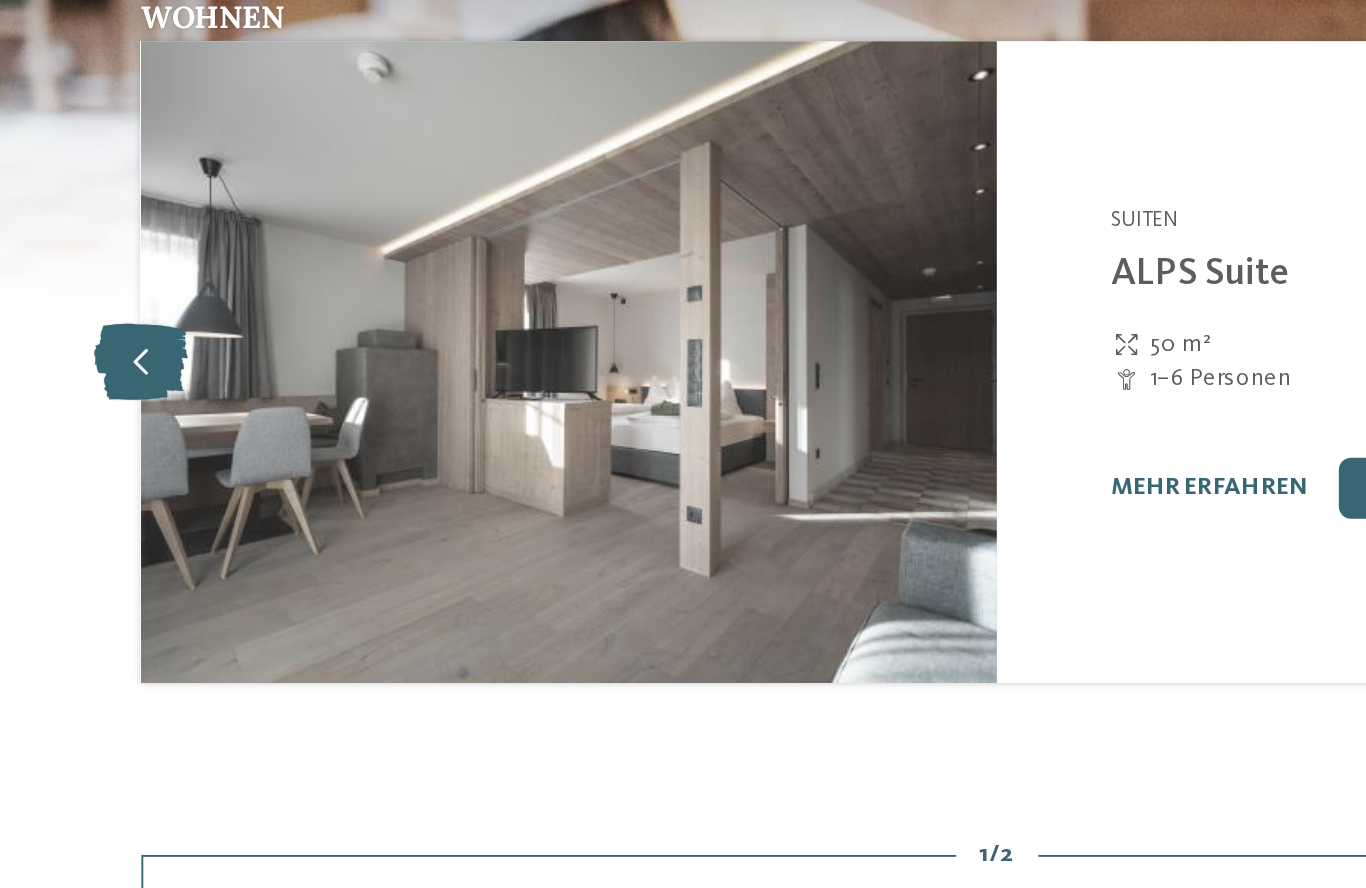 click at bounding box center (235, 418) 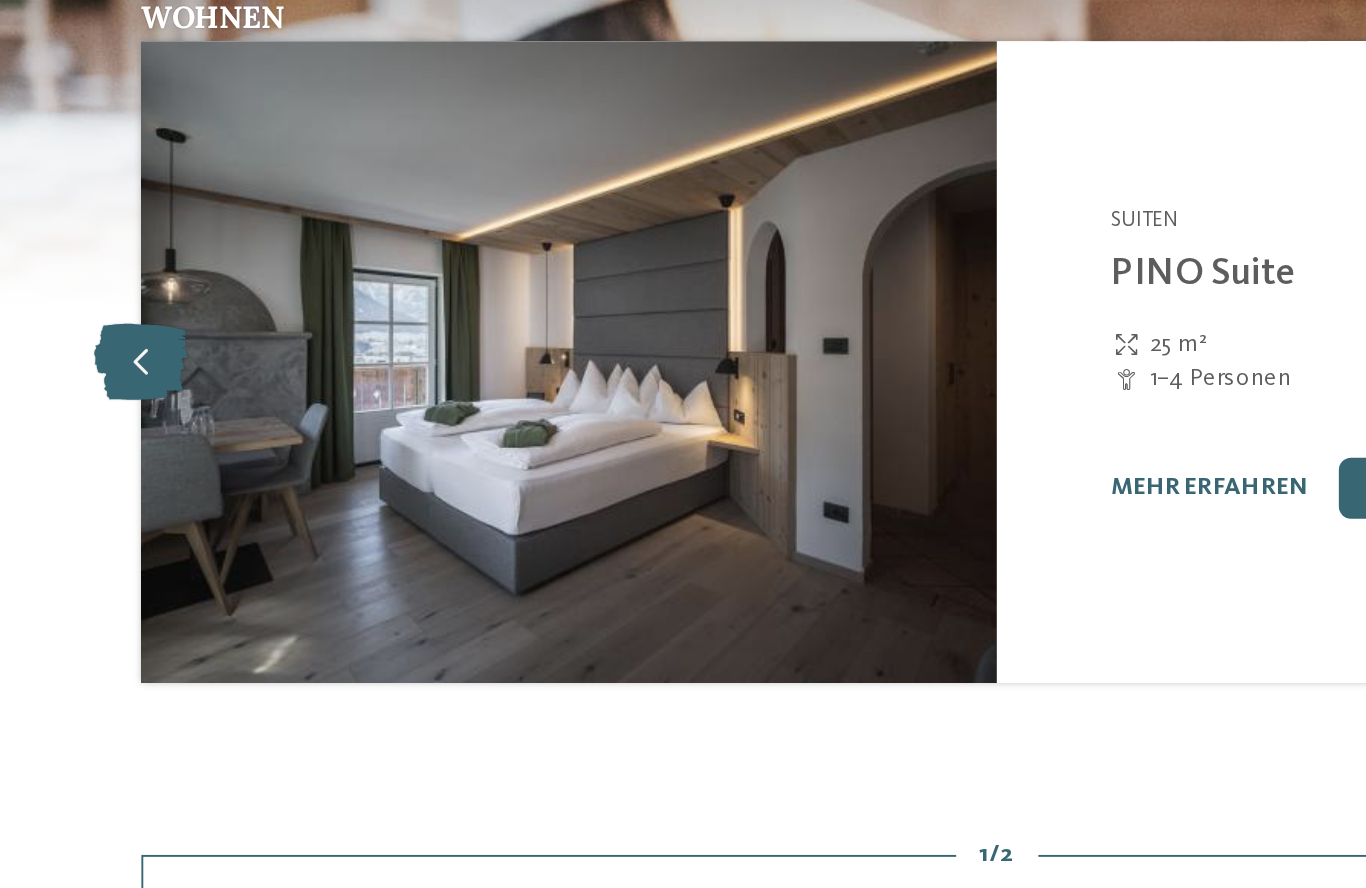 click at bounding box center (235, 418) 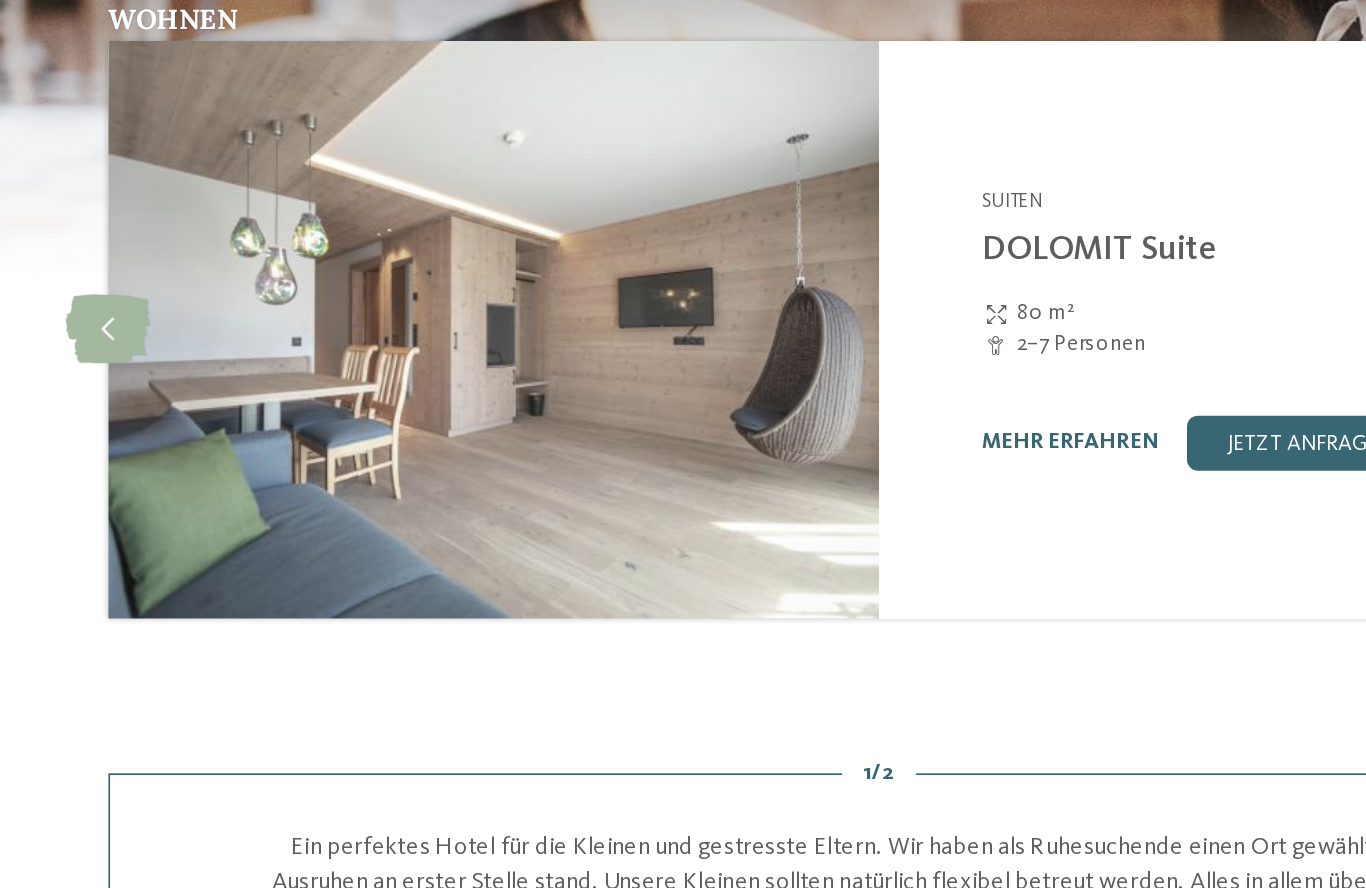 click on "Hotel Dolomit Family Resort Garberhof ****S
[CITY]-[REGION] - [REGION]
Suiten
DOLOMIT Suite
80 m²
2–7 Personen
ab" at bounding box center (927, 418) 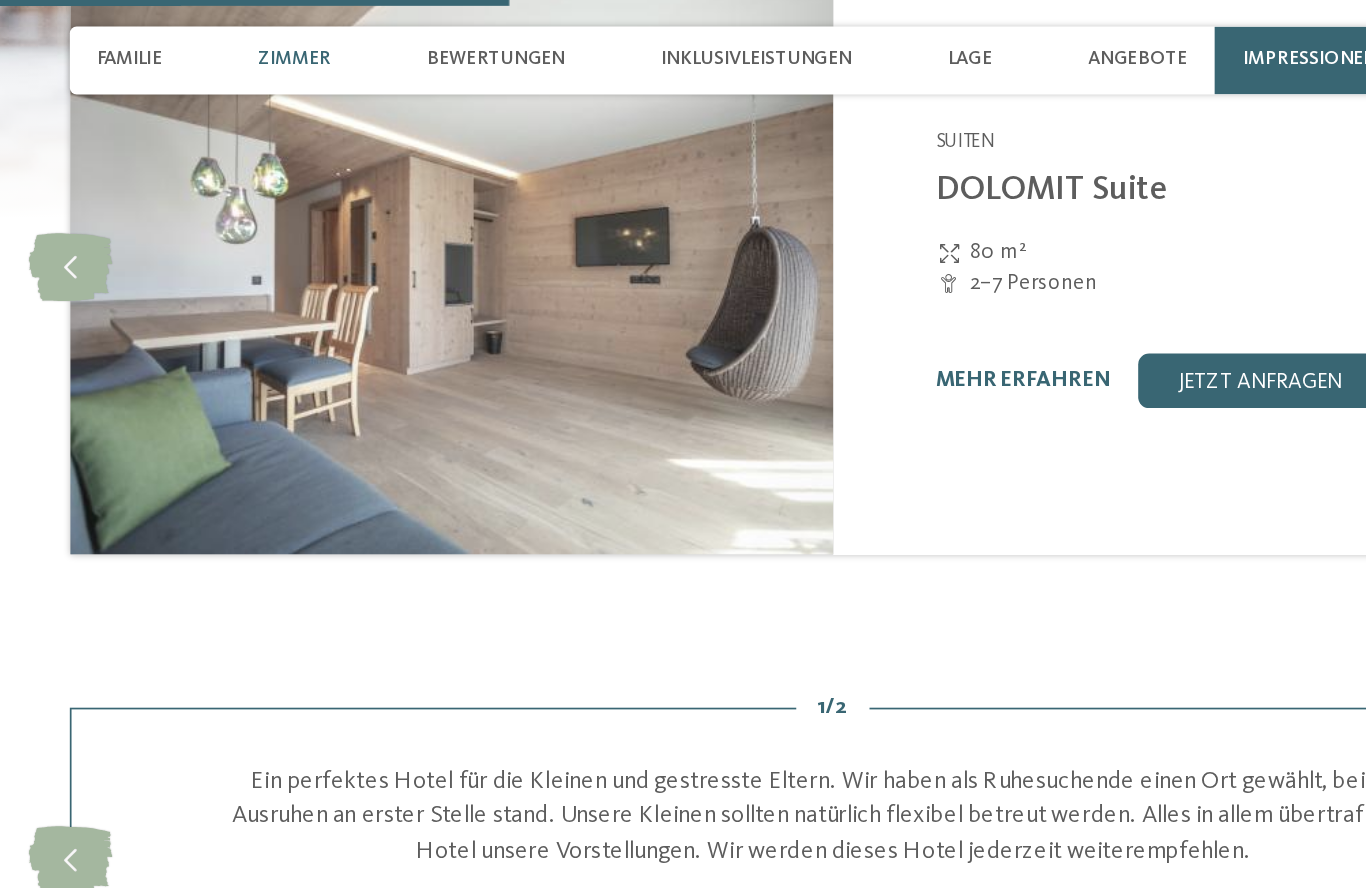 scroll, scrollTop: 2528, scrollLeft: 0, axis: vertical 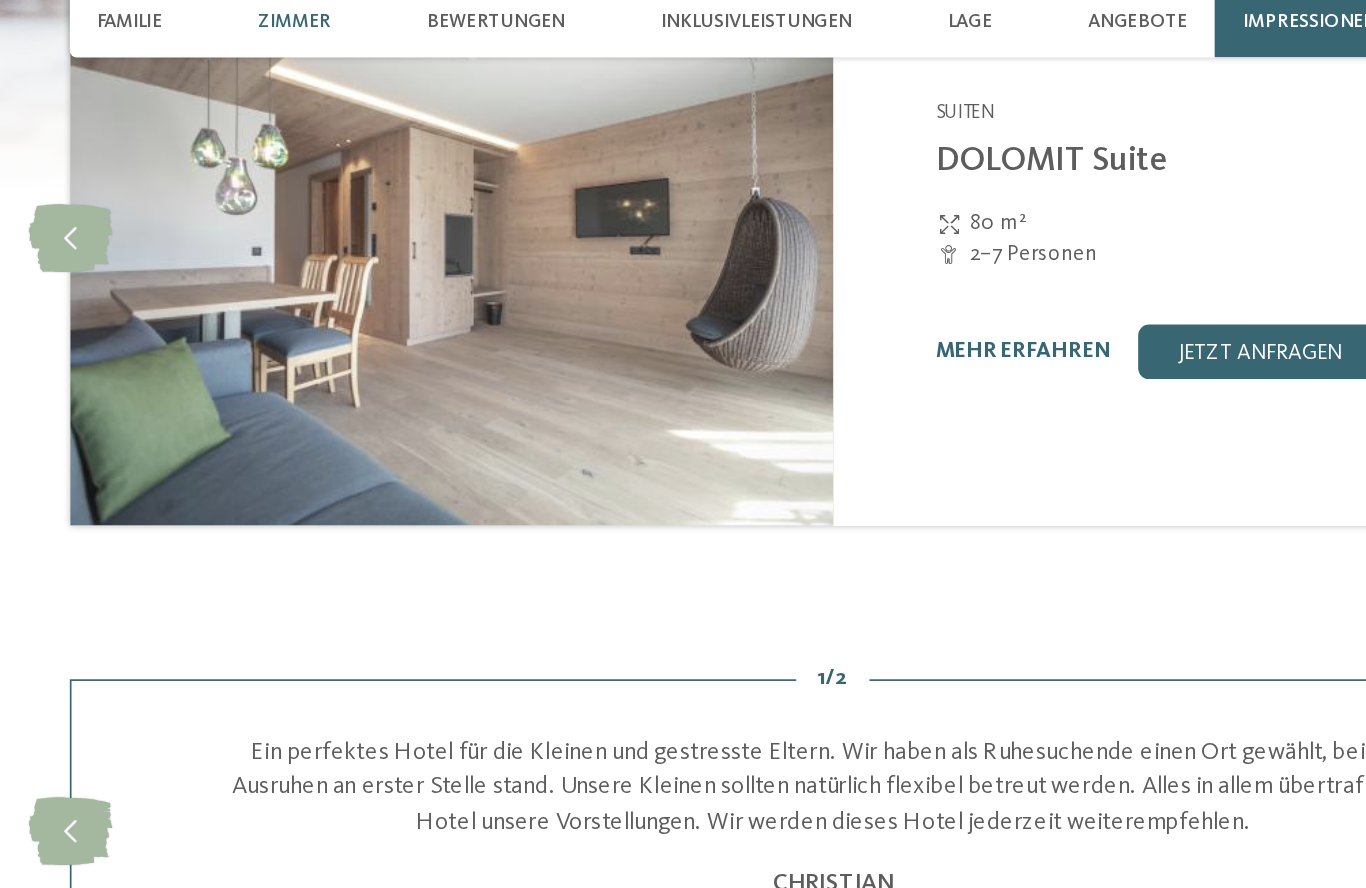 click on "mehr erfahren
jetzt anfragen" at bounding box center [927, 229] 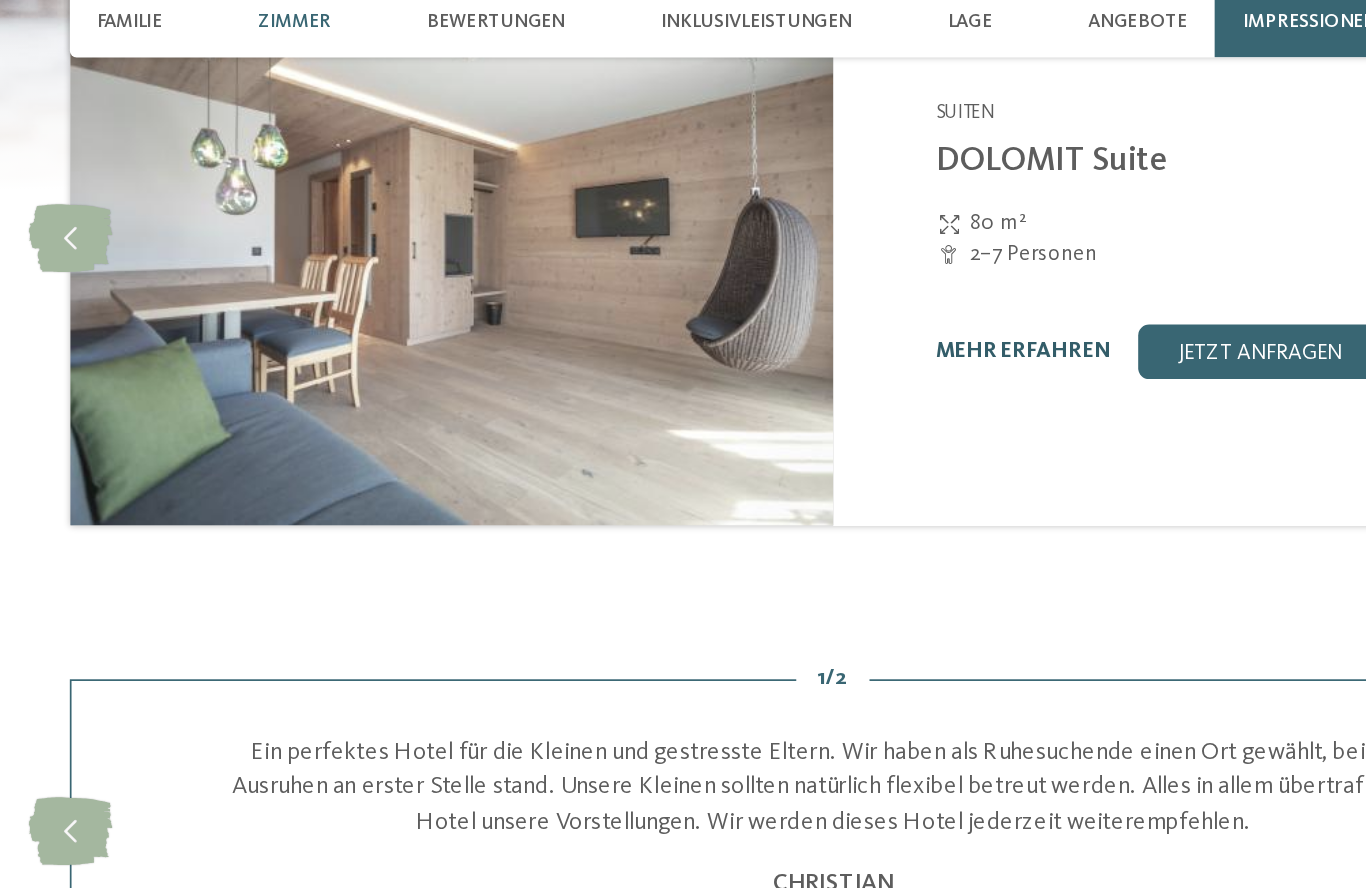 click on "mehr erfahren" at bounding box center [794, 228] 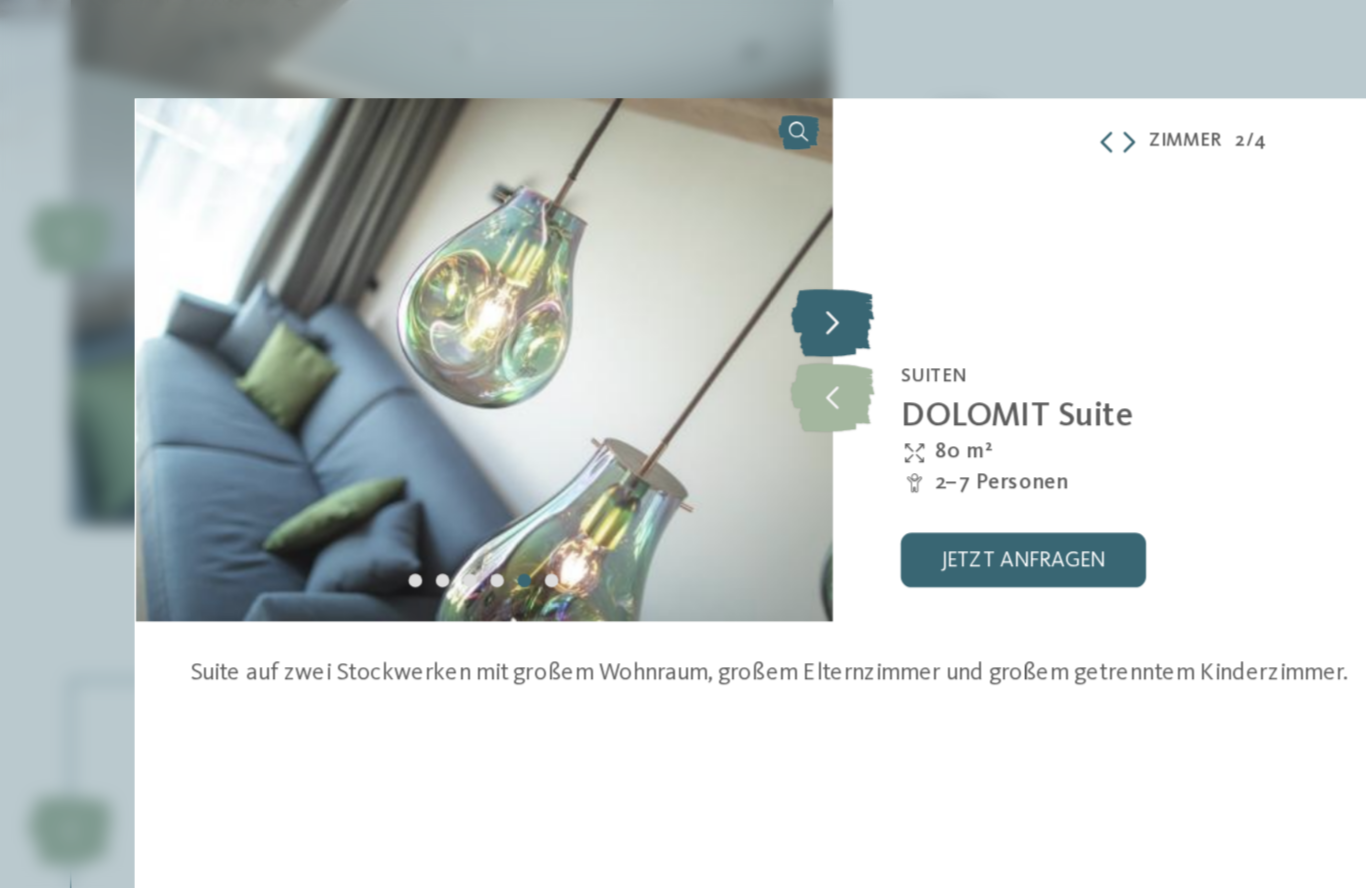 click at bounding box center (683, 212) 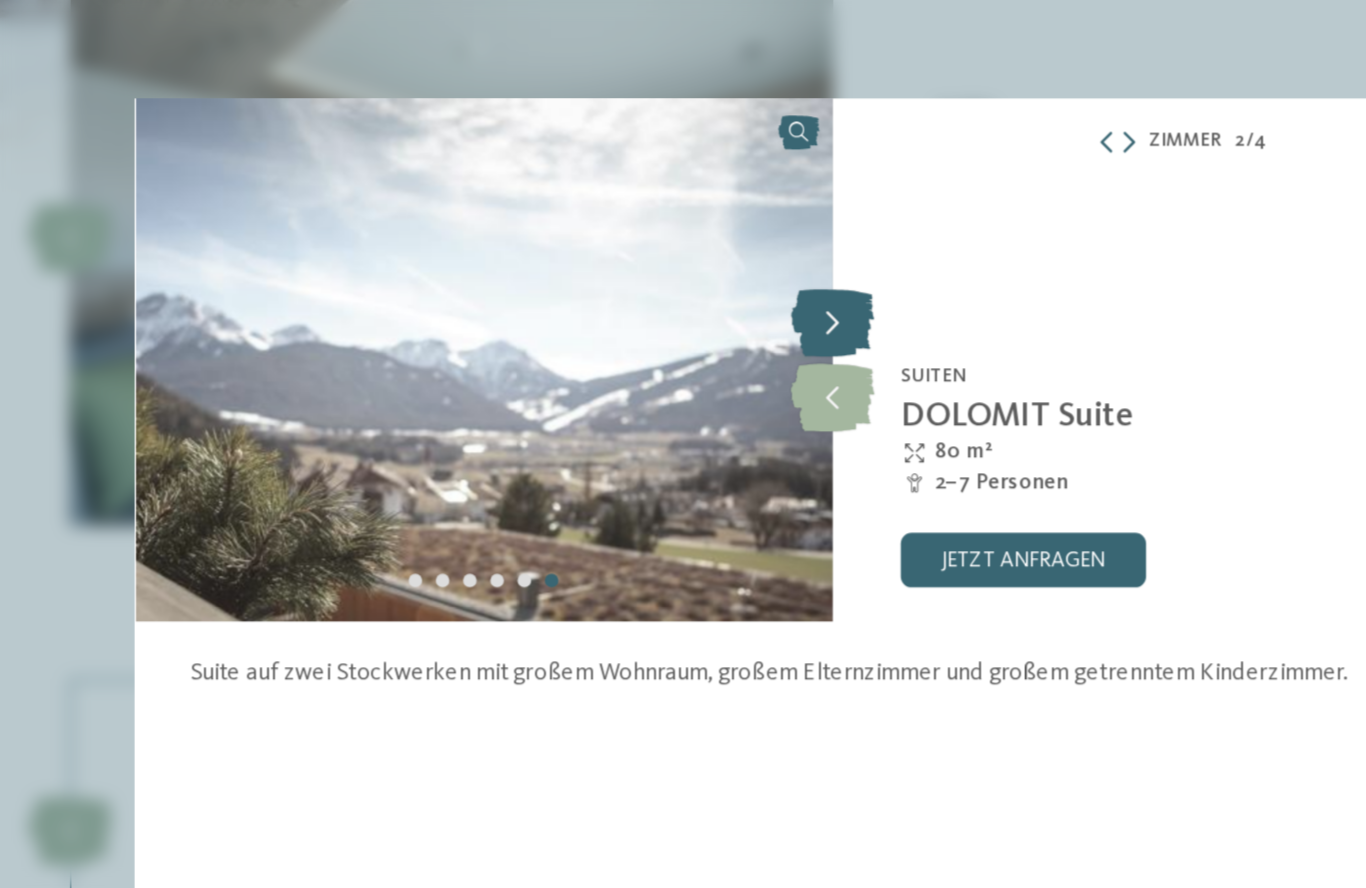 click at bounding box center (683, 212) 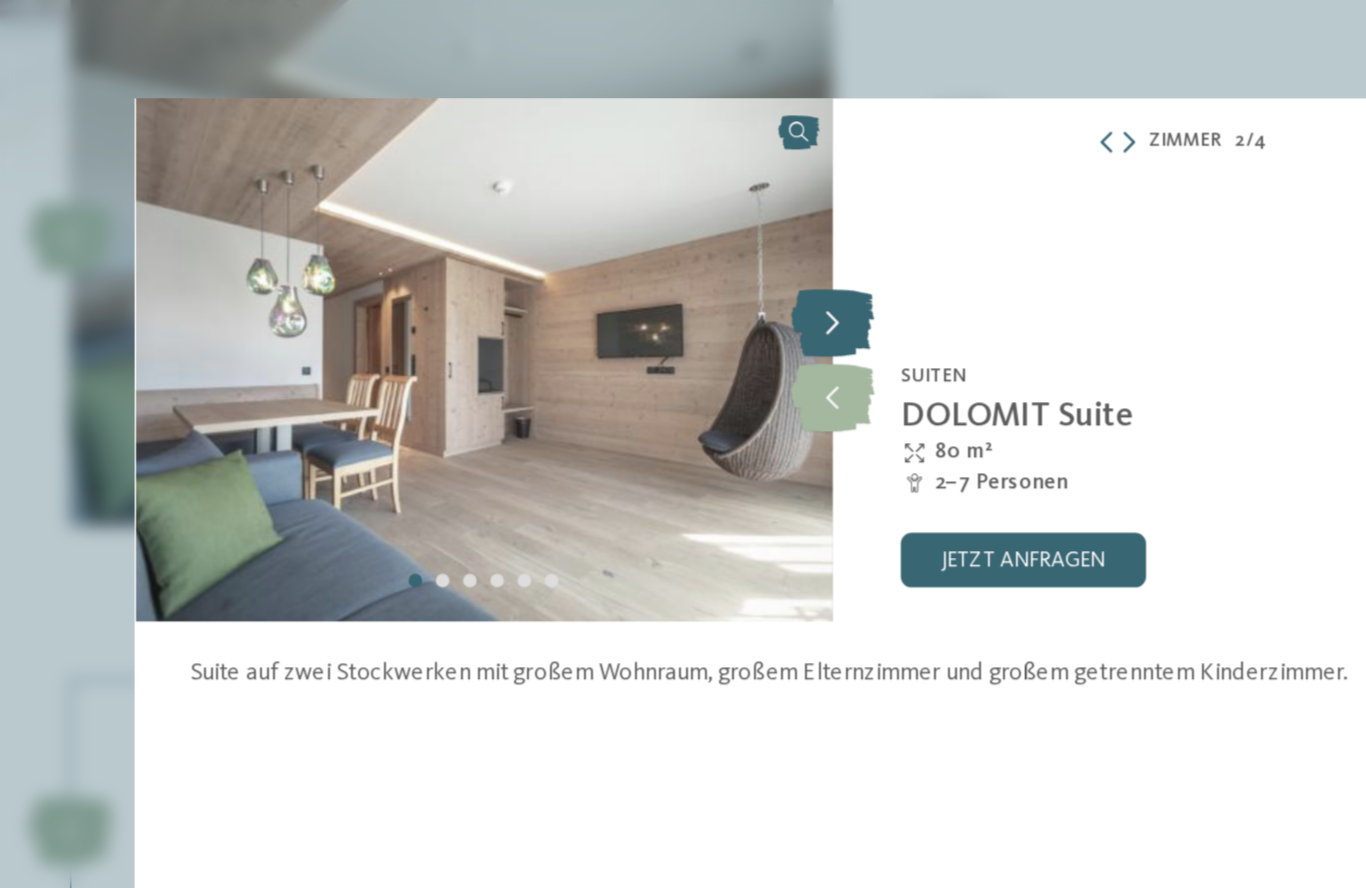 click at bounding box center [683, 212] 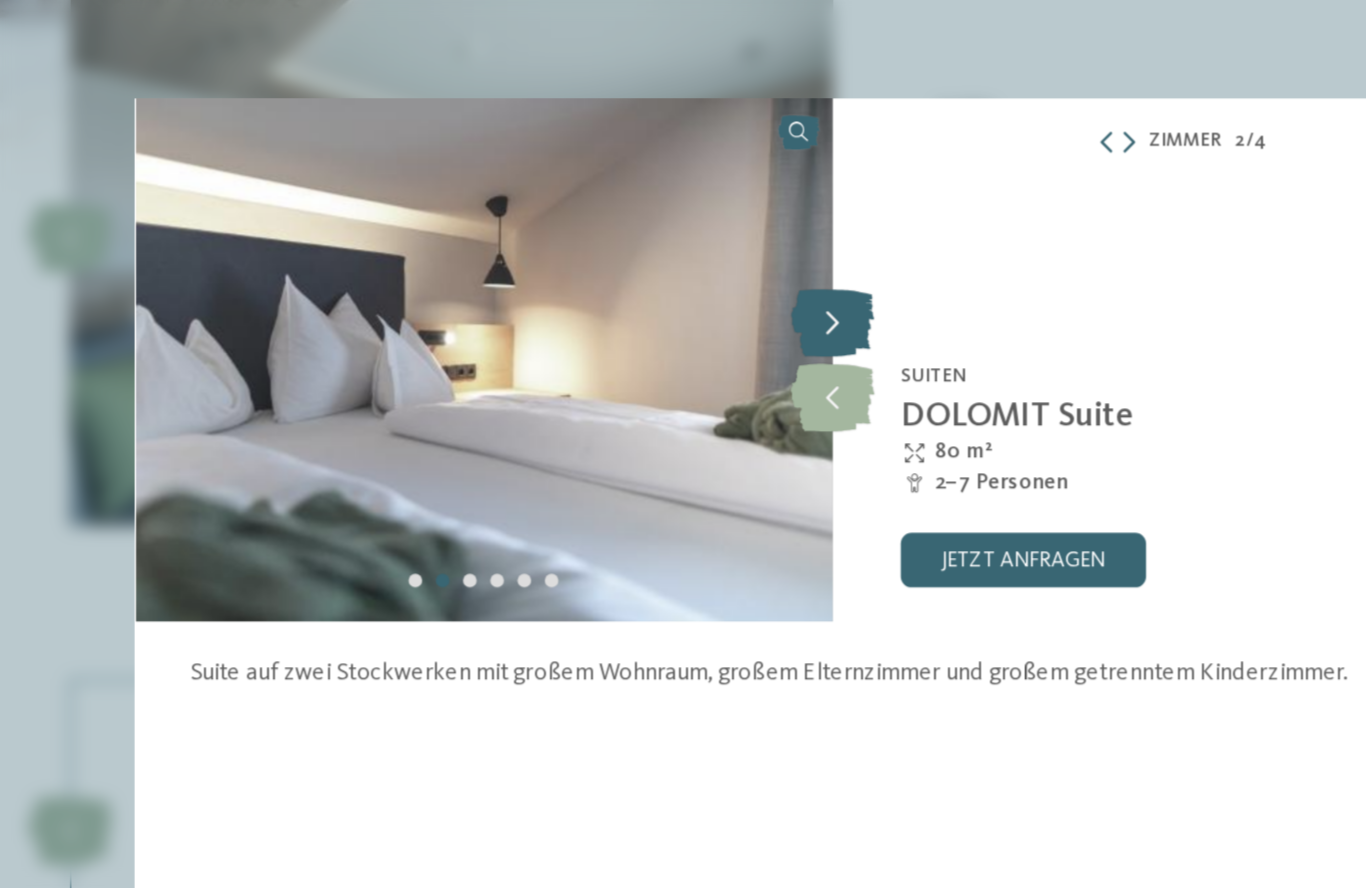click at bounding box center (683, 212) 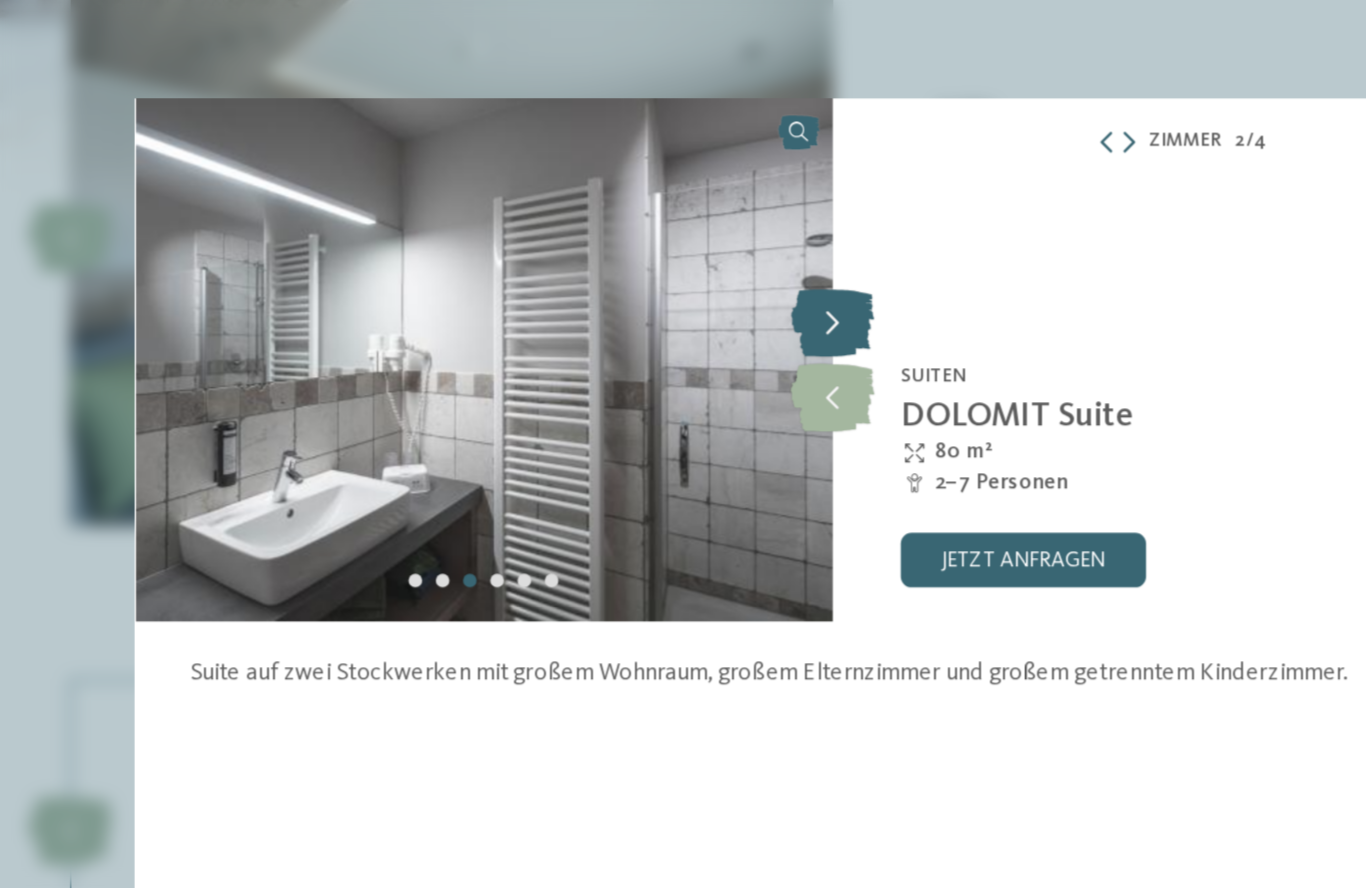 click at bounding box center (683, 212) 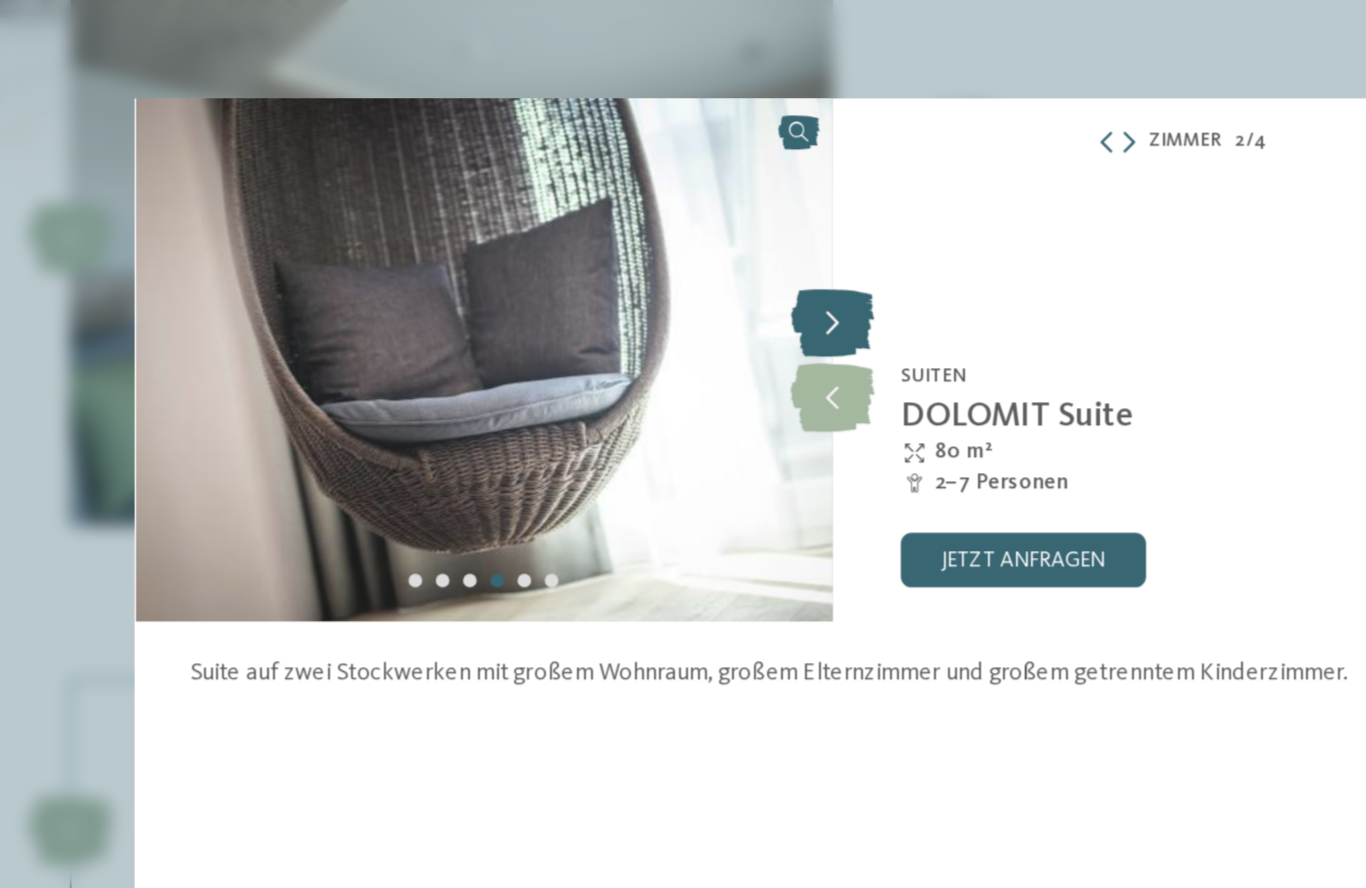 click at bounding box center [683, 212] 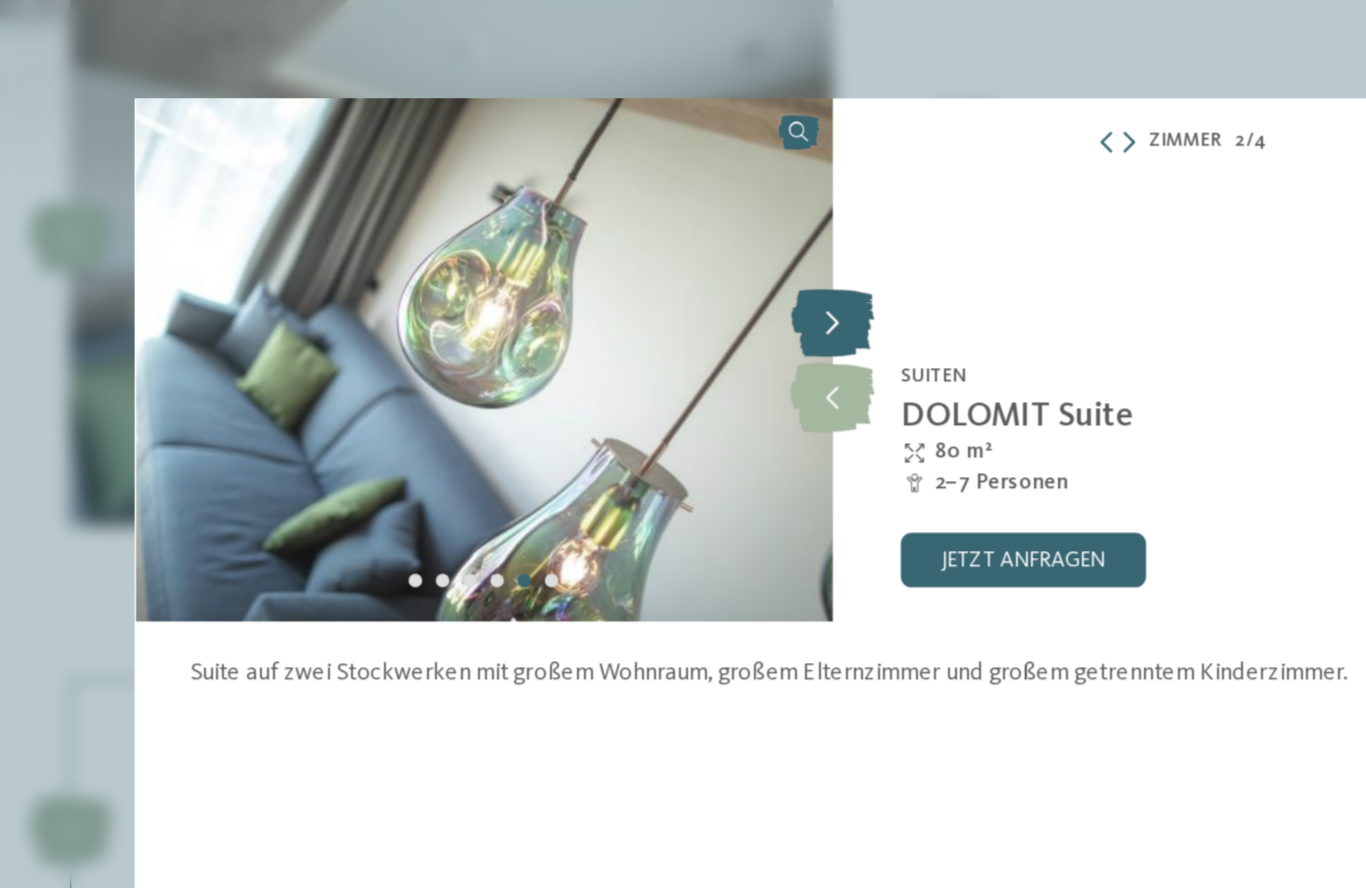 click at bounding box center [683, 212] 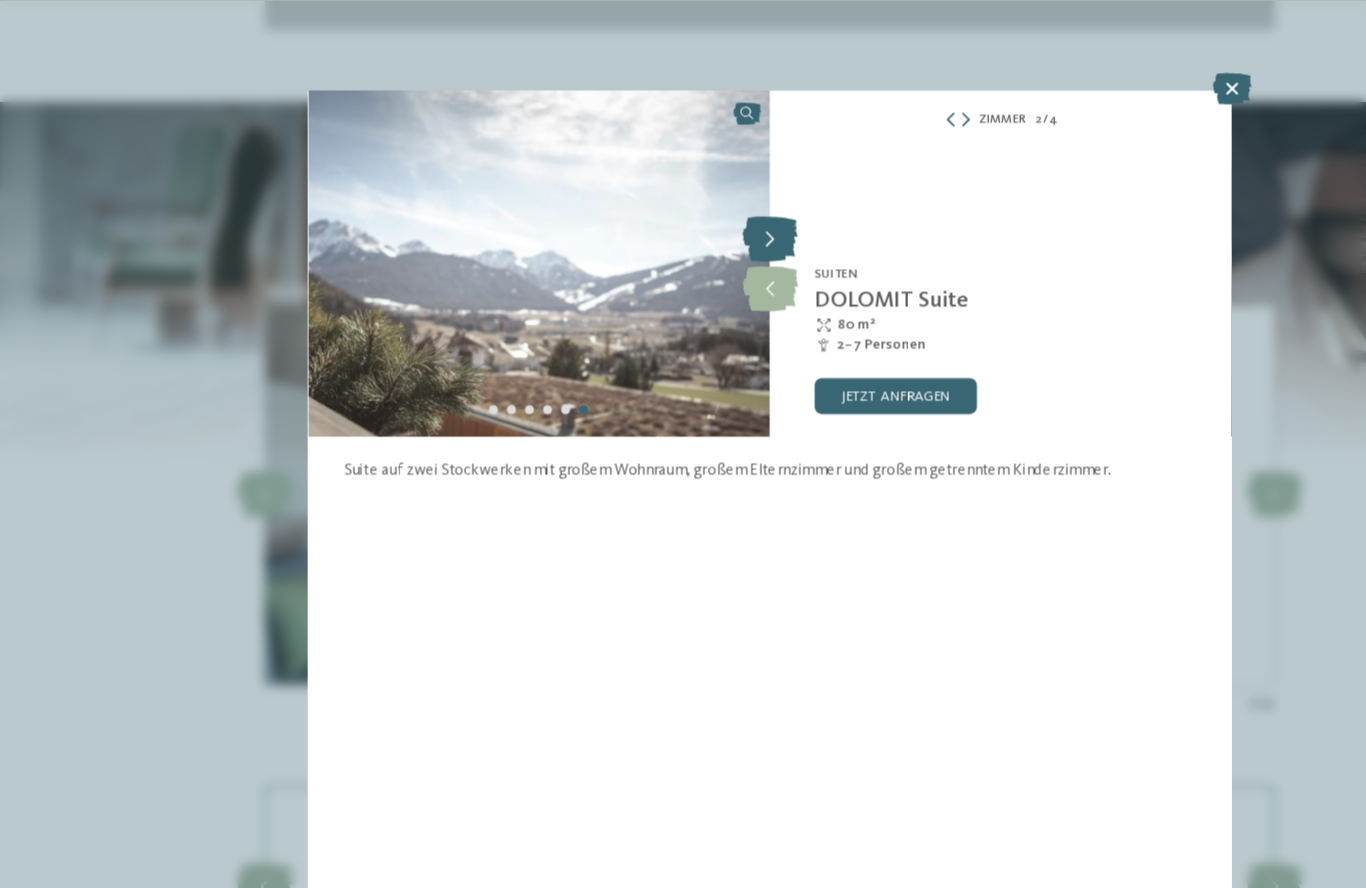 scroll, scrollTop: 2247, scrollLeft: 0, axis: vertical 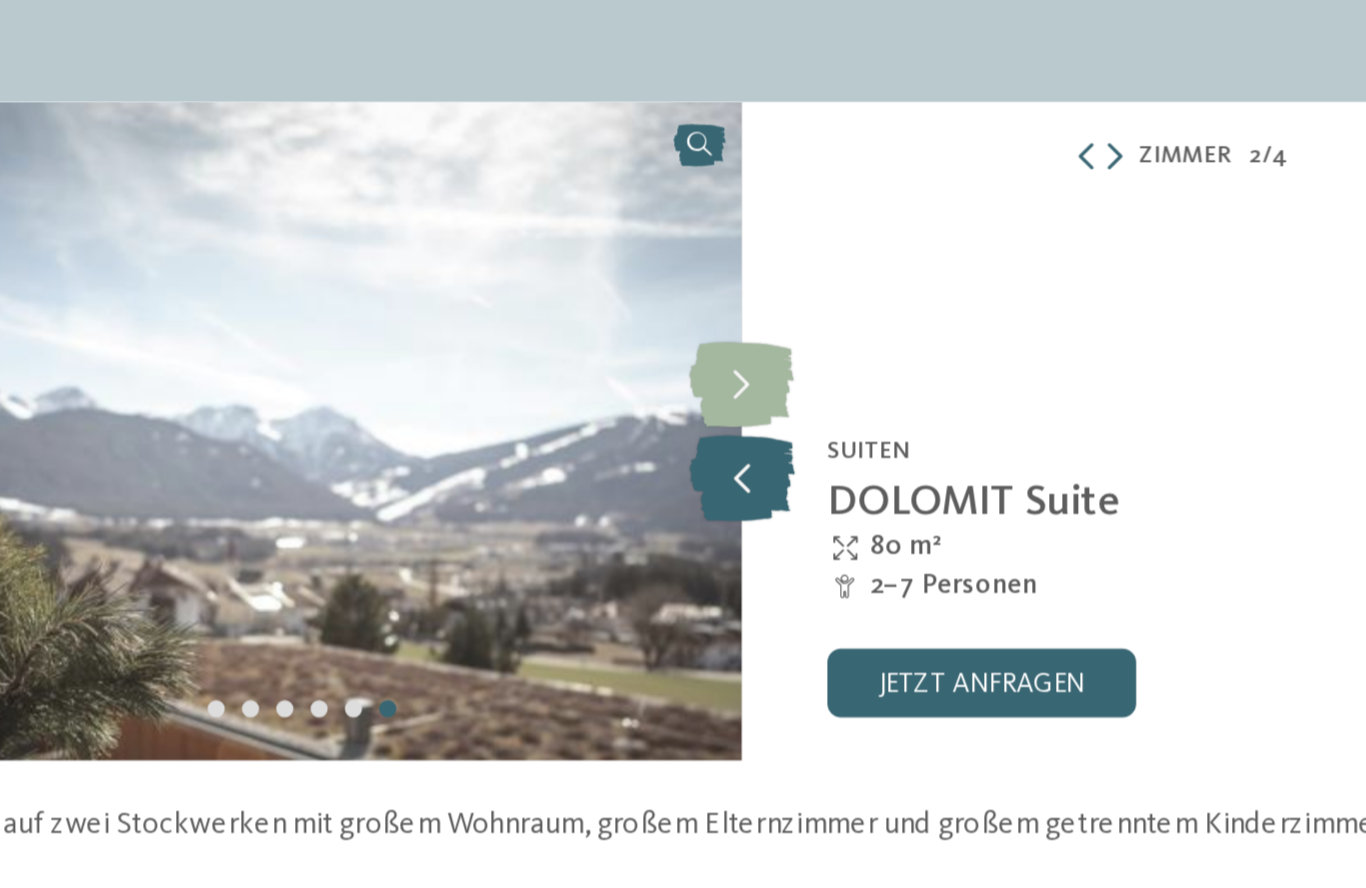 click at bounding box center [683, 256] 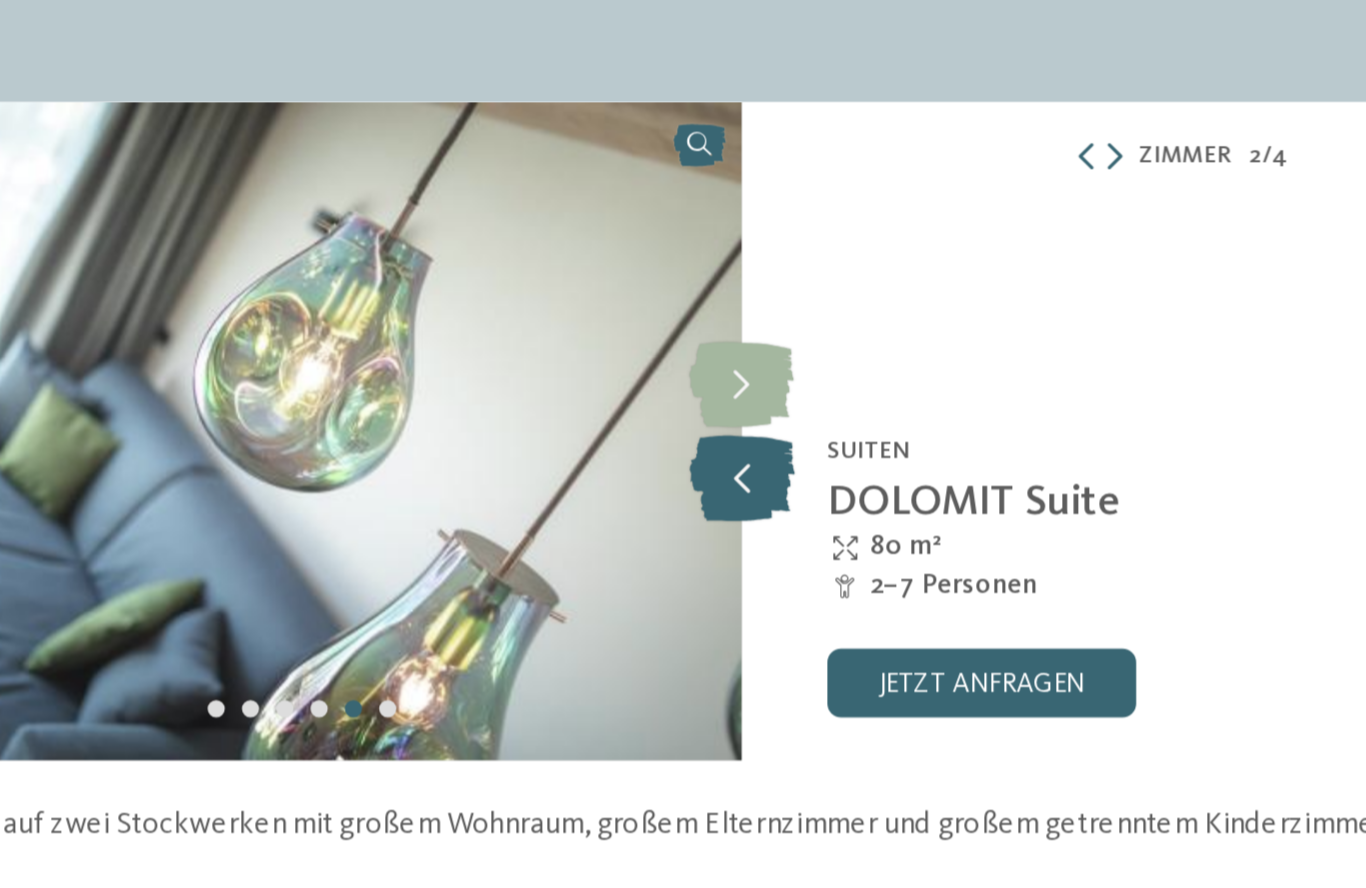 click at bounding box center [683, 256] 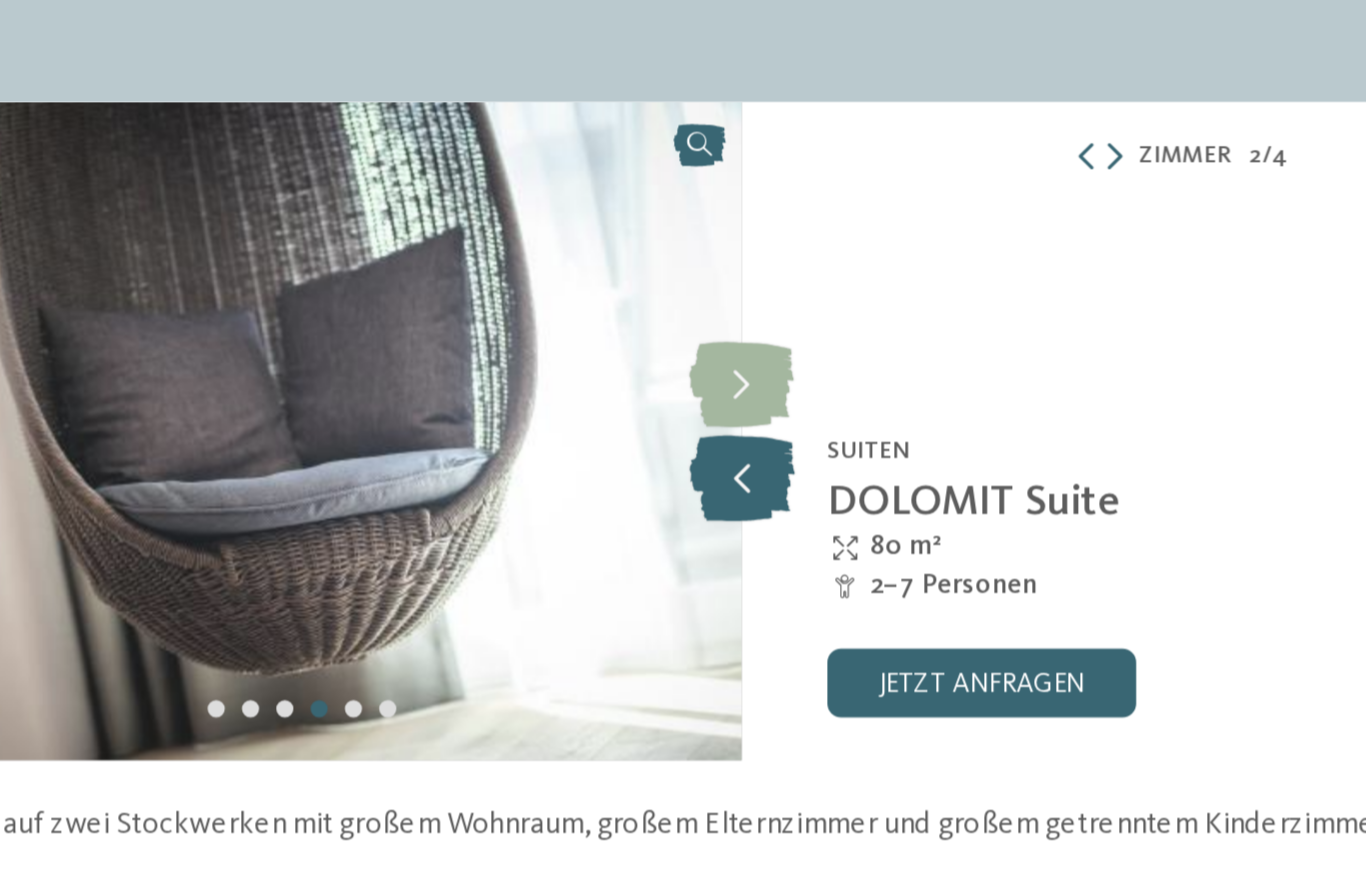 click at bounding box center (683, 256) 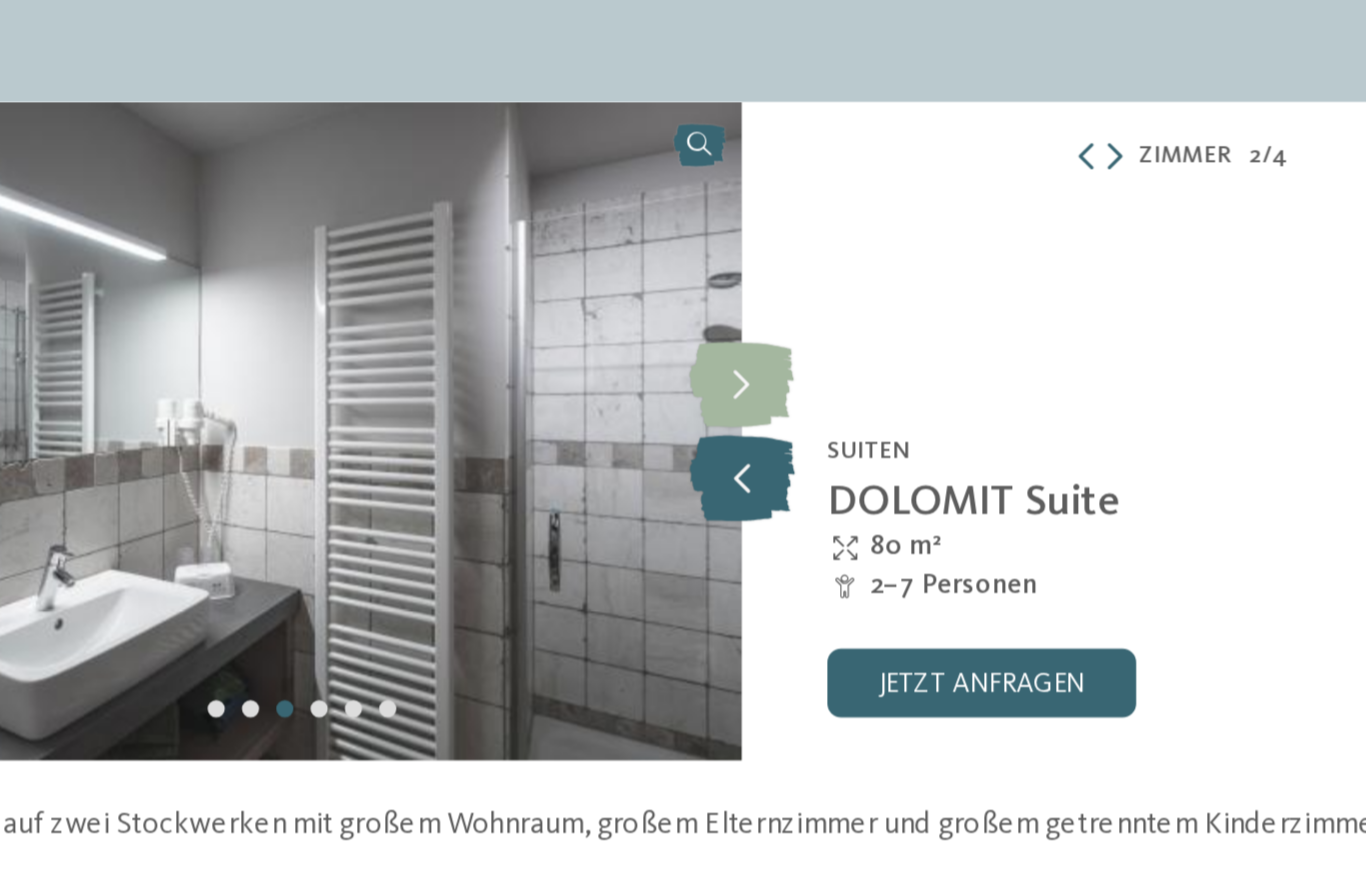 click at bounding box center [683, 256] 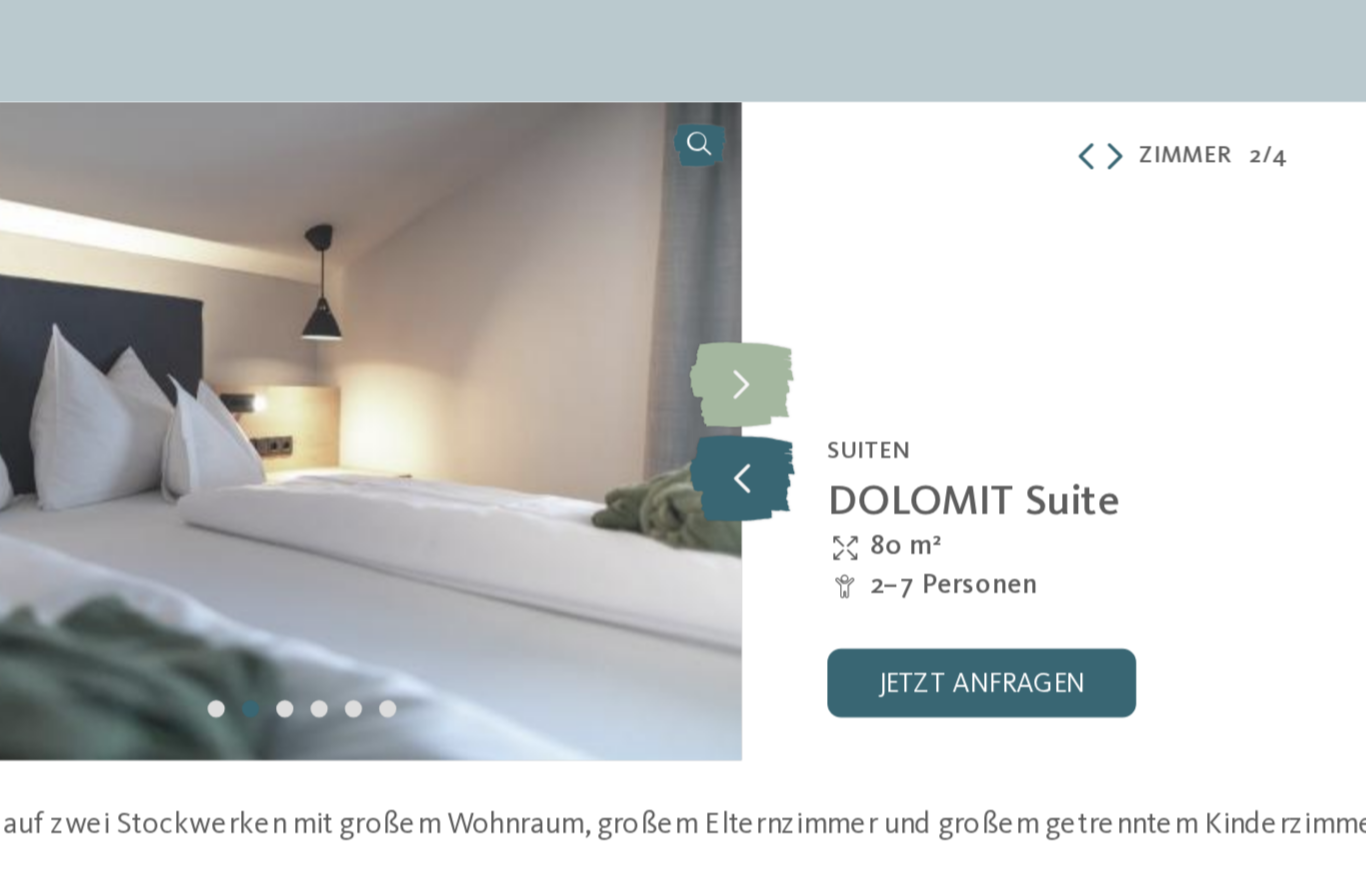 click at bounding box center [683, 256] 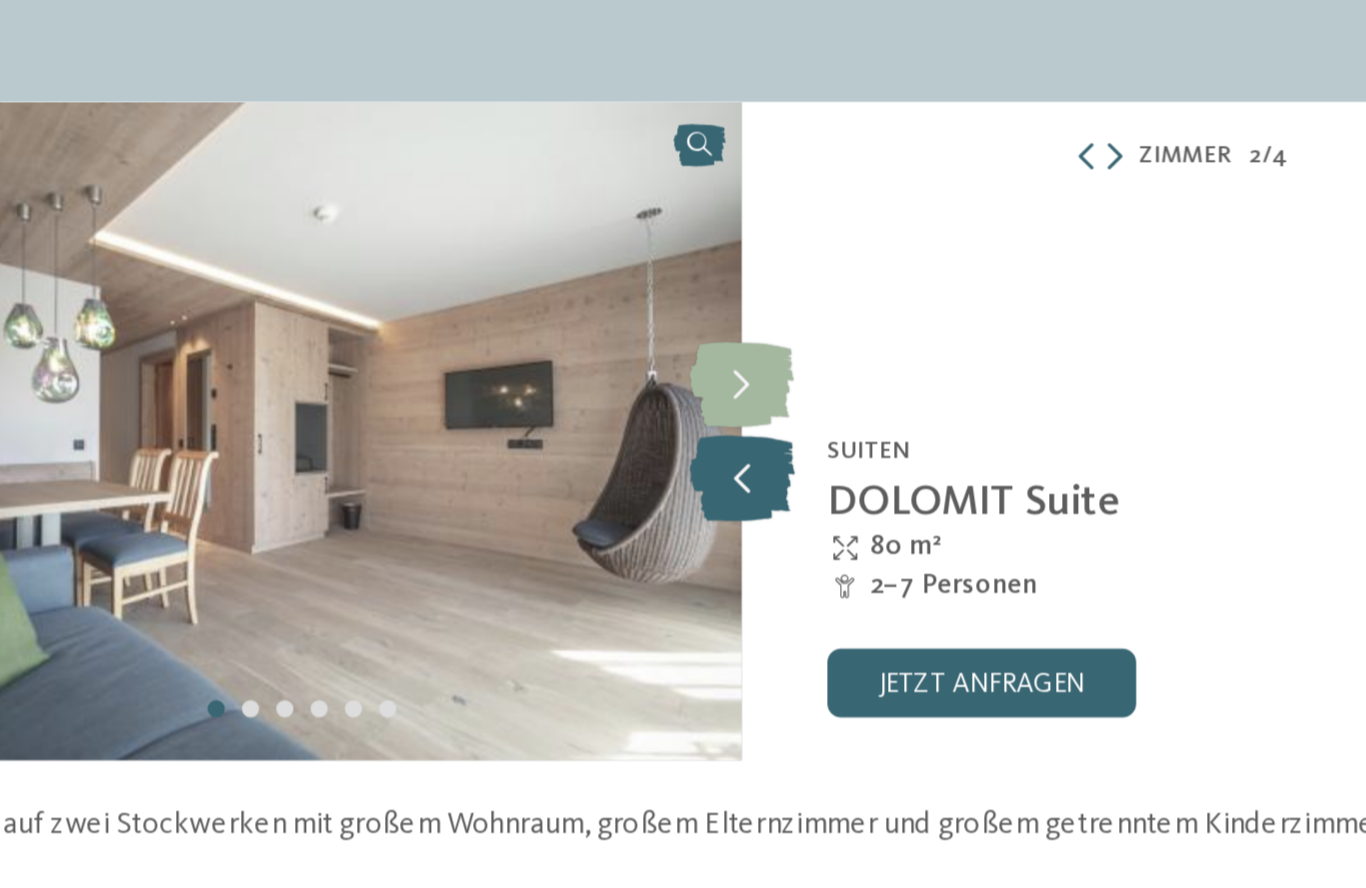 click at bounding box center (683, 256) 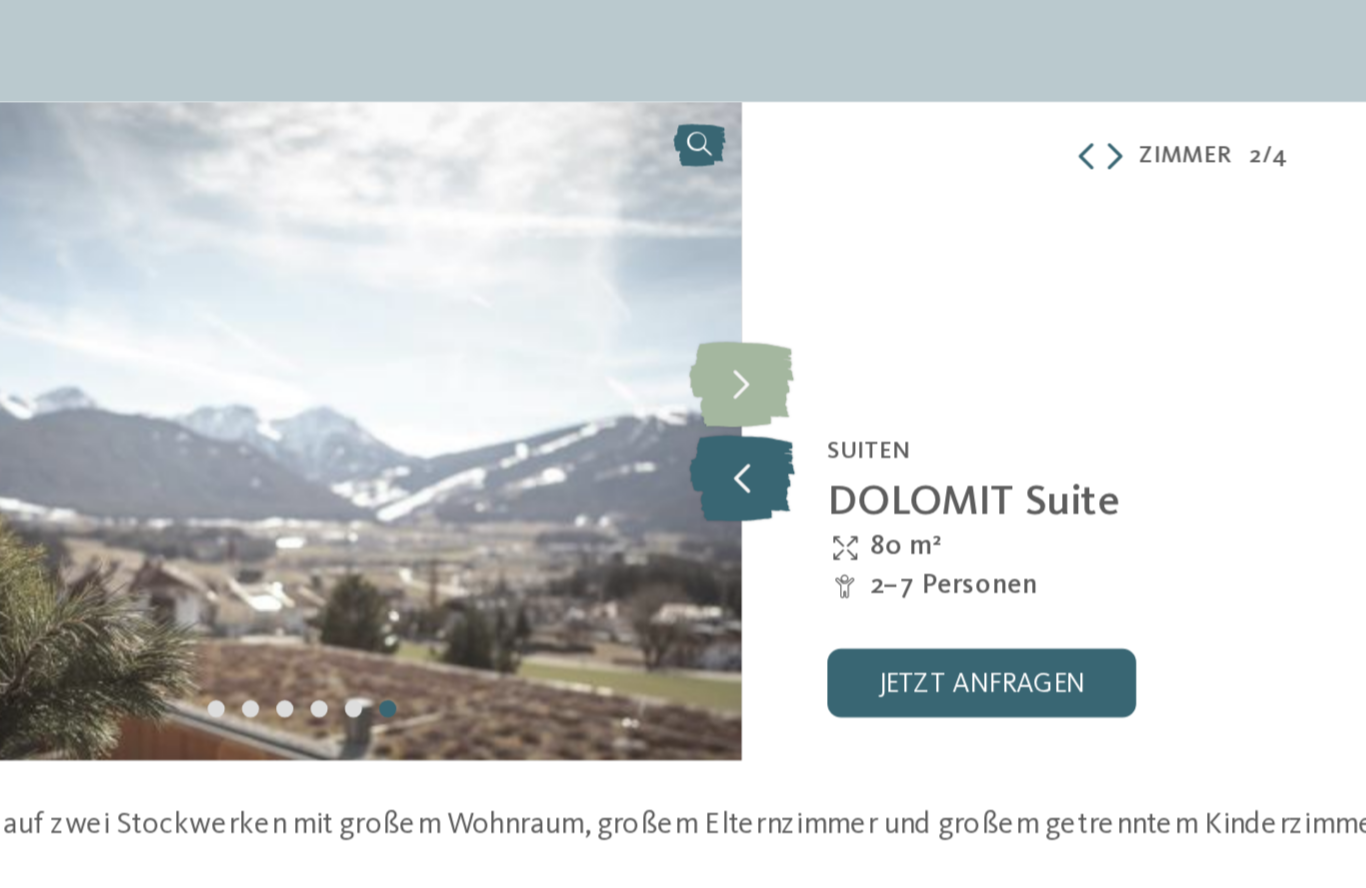 click at bounding box center (683, 256) 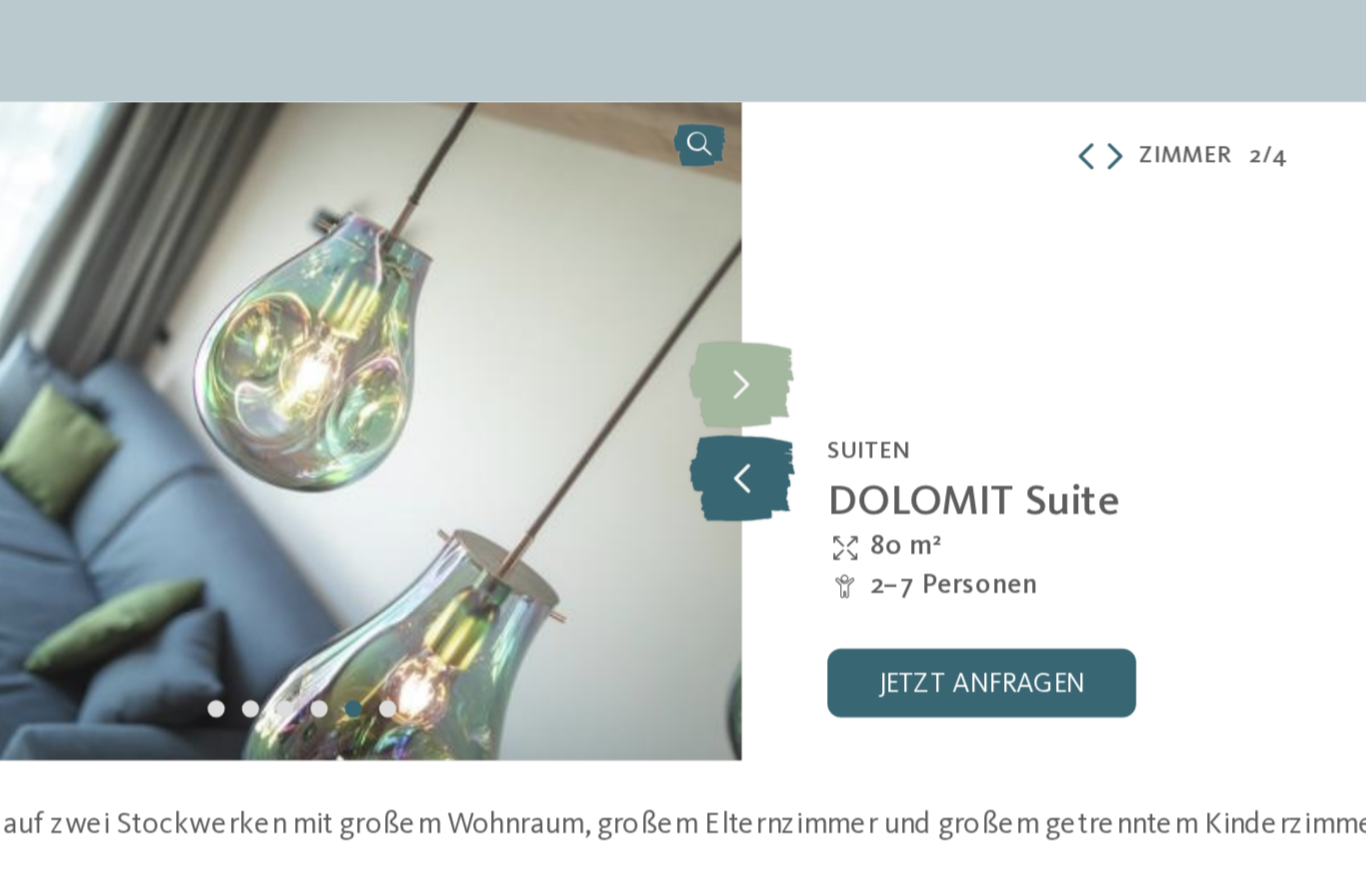 click at bounding box center (683, 256) 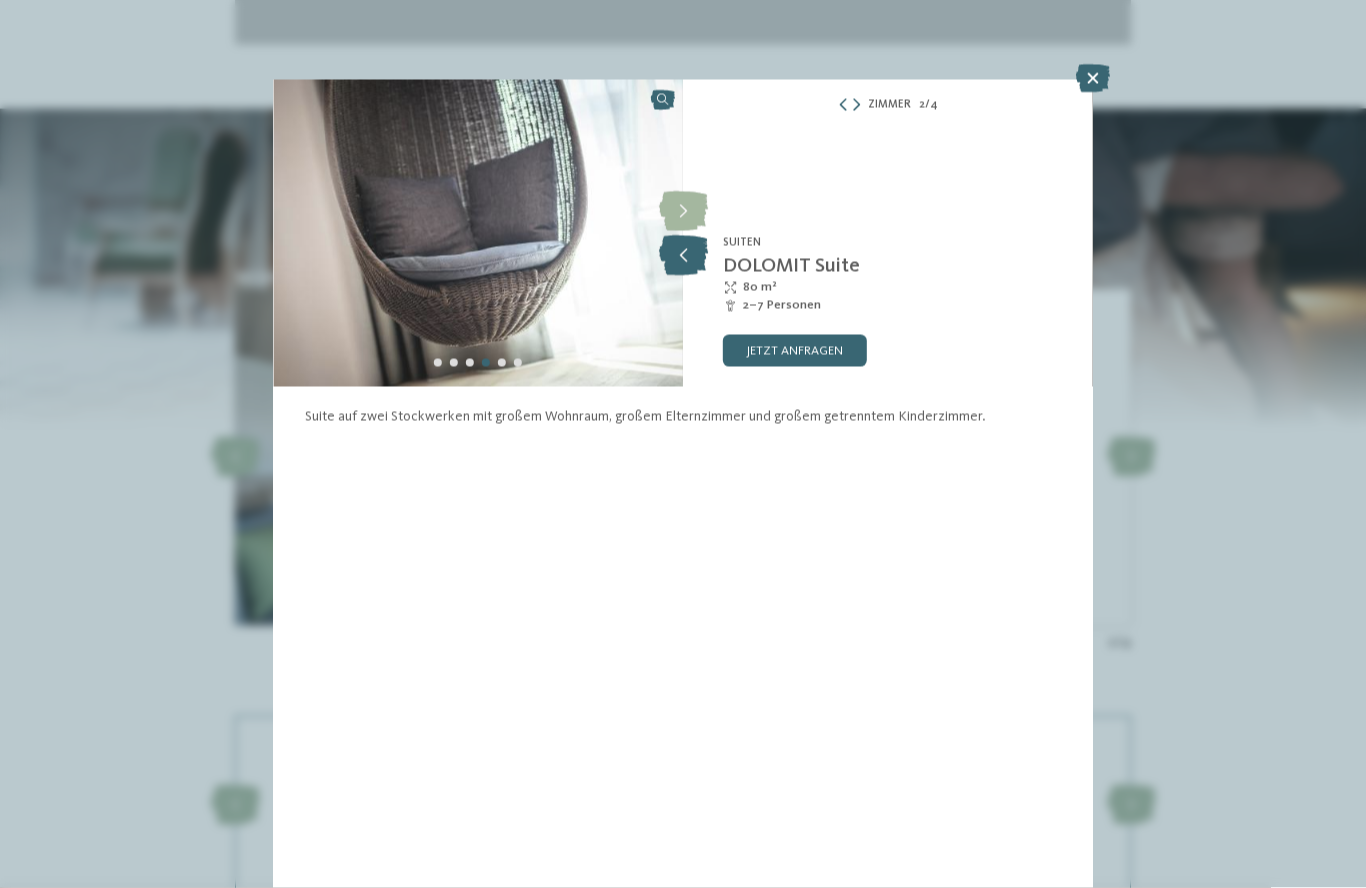 scroll, scrollTop: 2181, scrollLeft: 0, axis: vertical 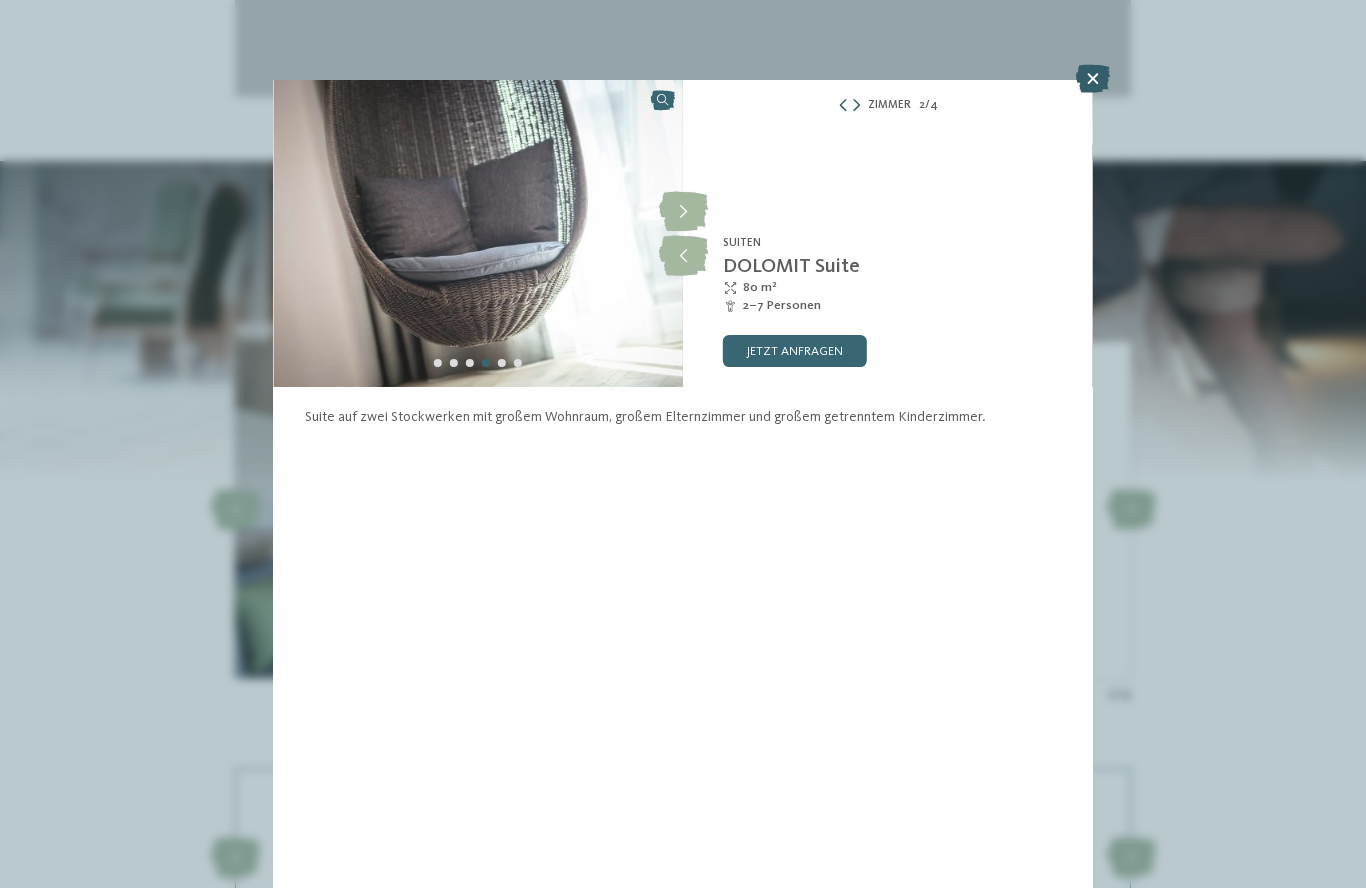click at bounding box center [1093, 79] 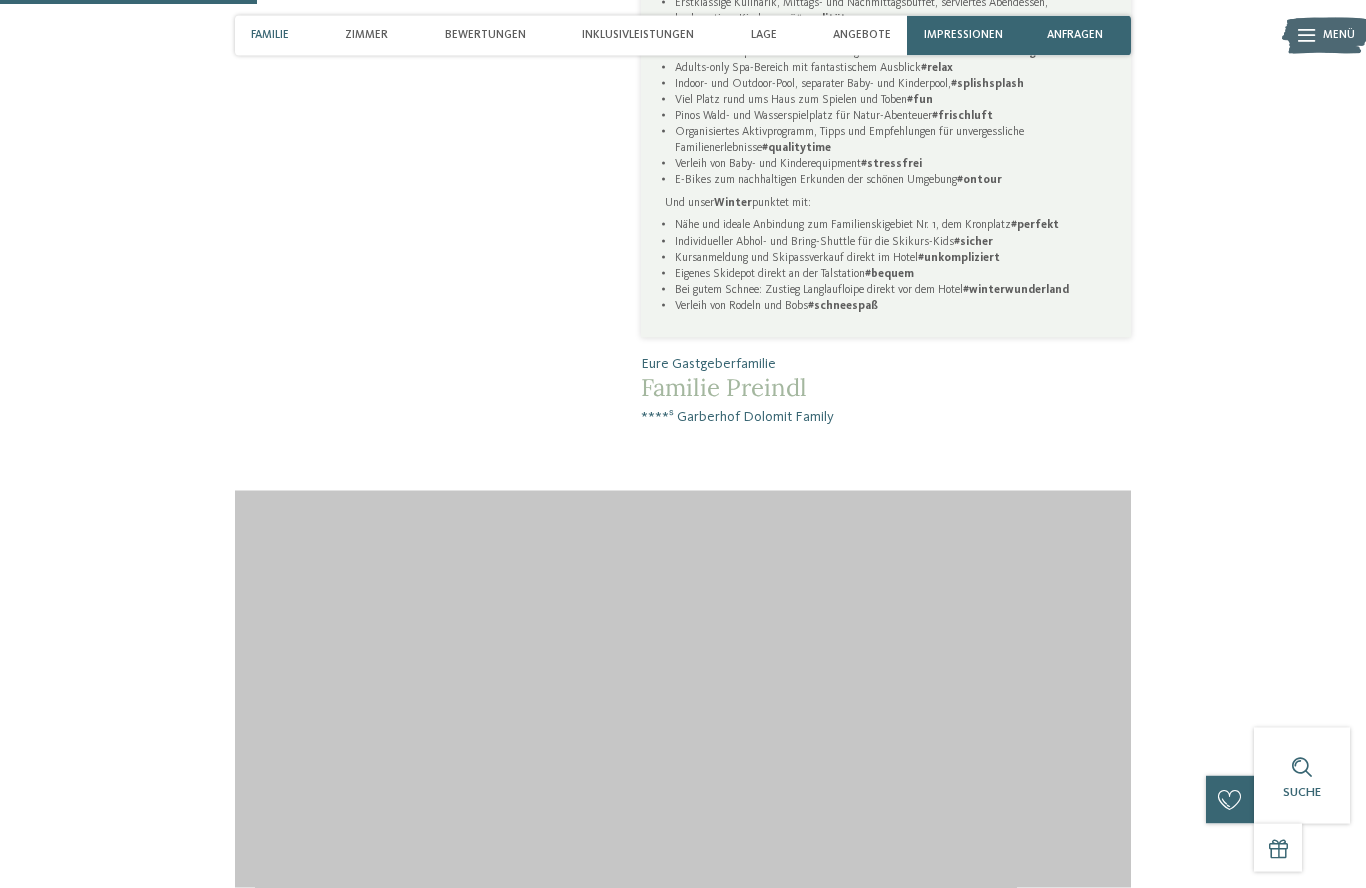 scroll, scrollTop: 1239, scrollLeft: 0, axis: vertical 